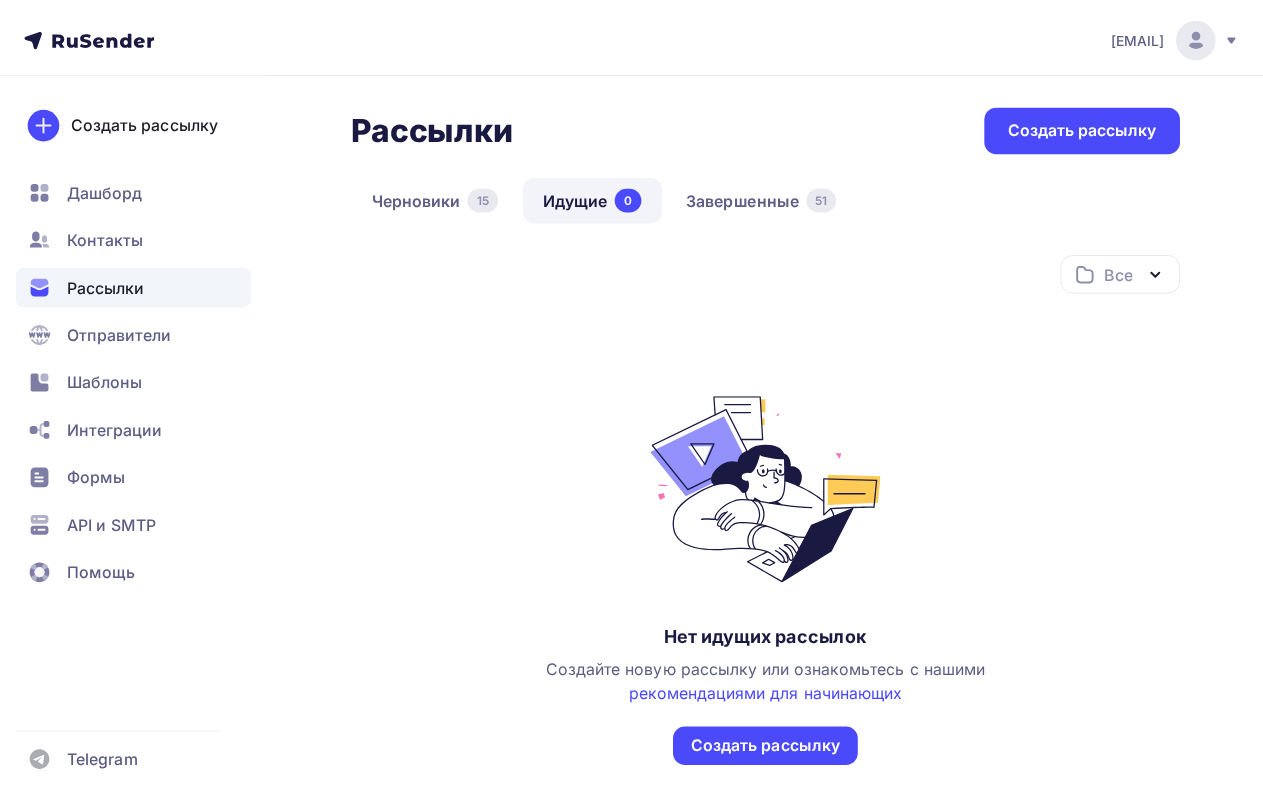 scroll, scrollTop: 0, scrollLeft: 0, axis: both 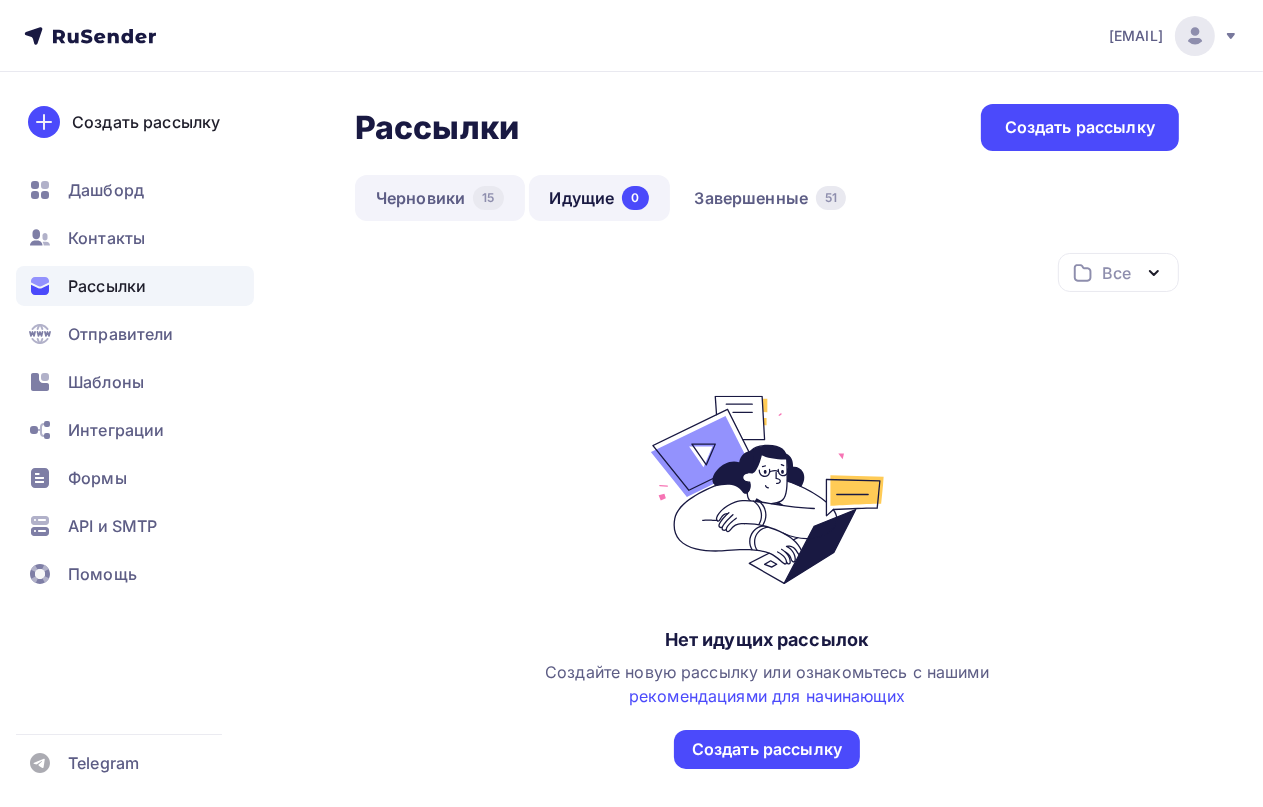 click on "Черновики
15" at bounding box center [440, 198] 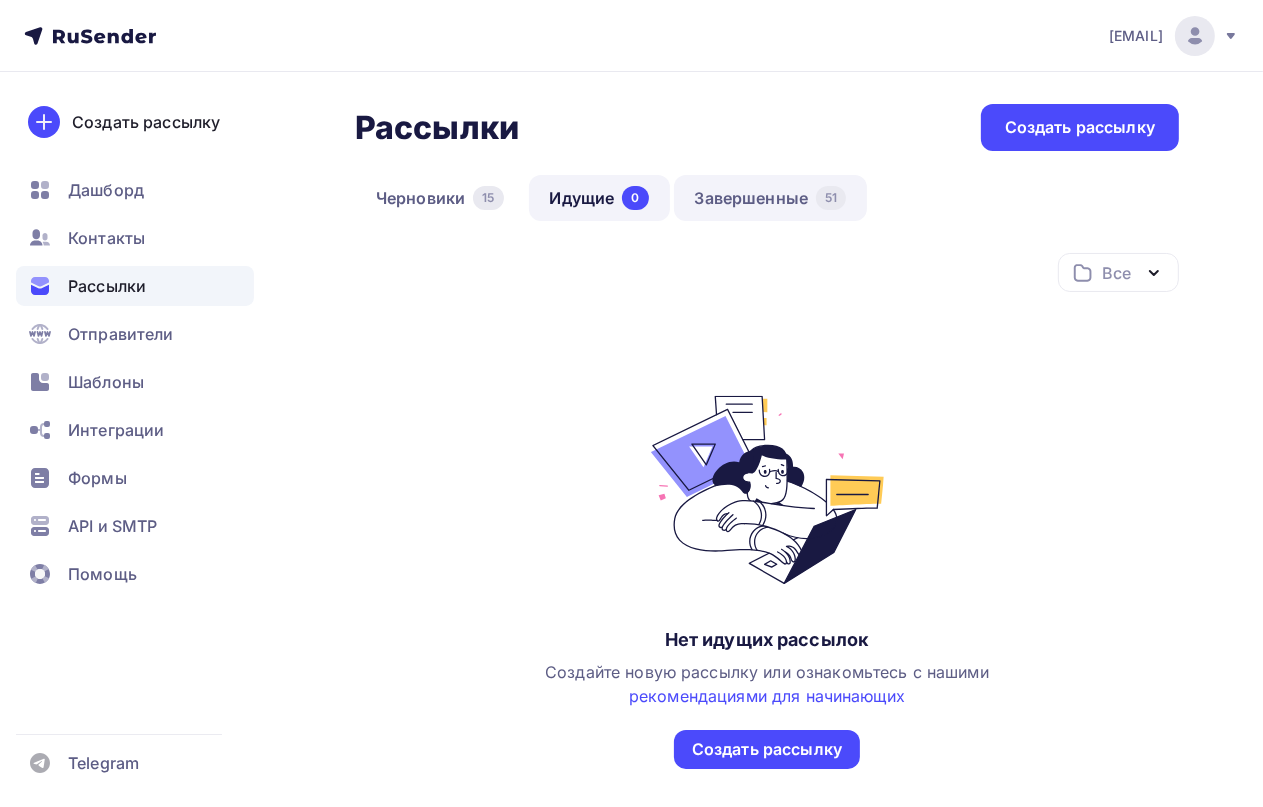 click on "Завершенные
51" at bounding box center [771, 198] 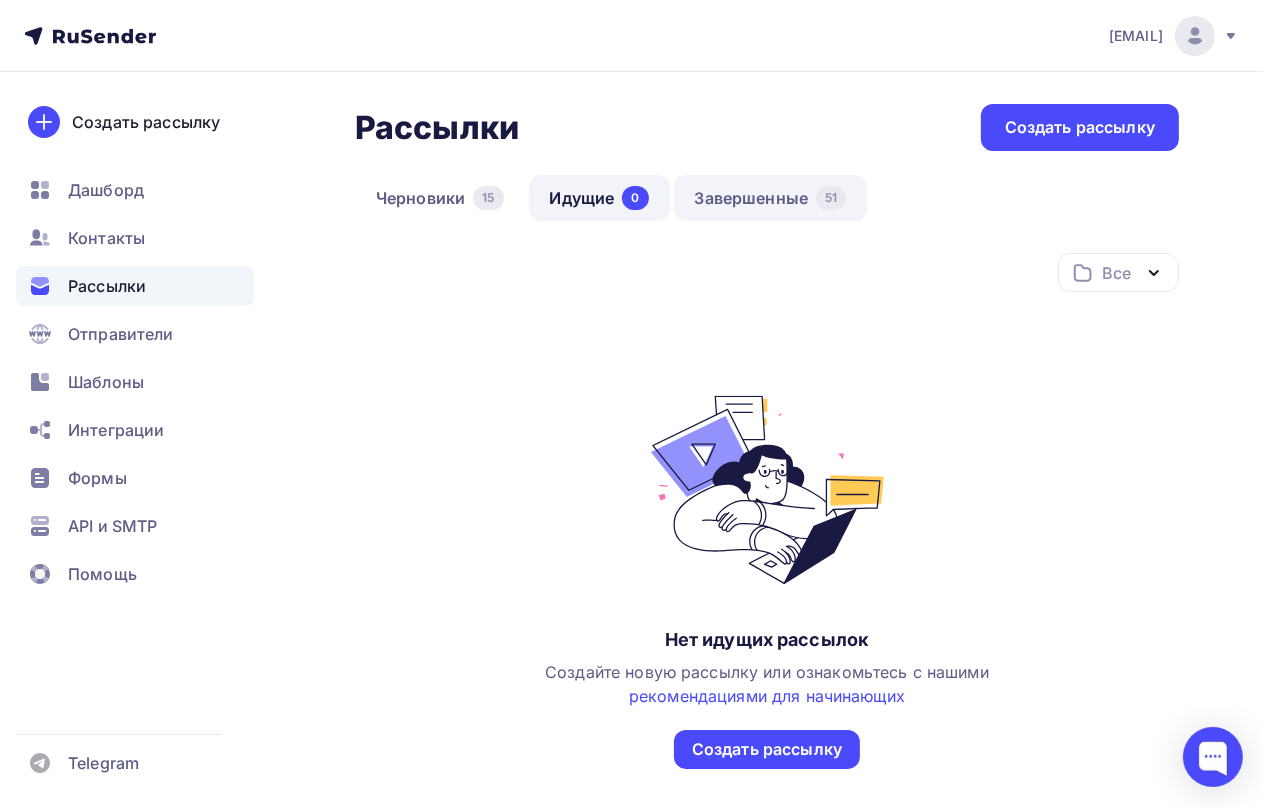 click on "Завершенные
51" at bounding box center [771, 198] 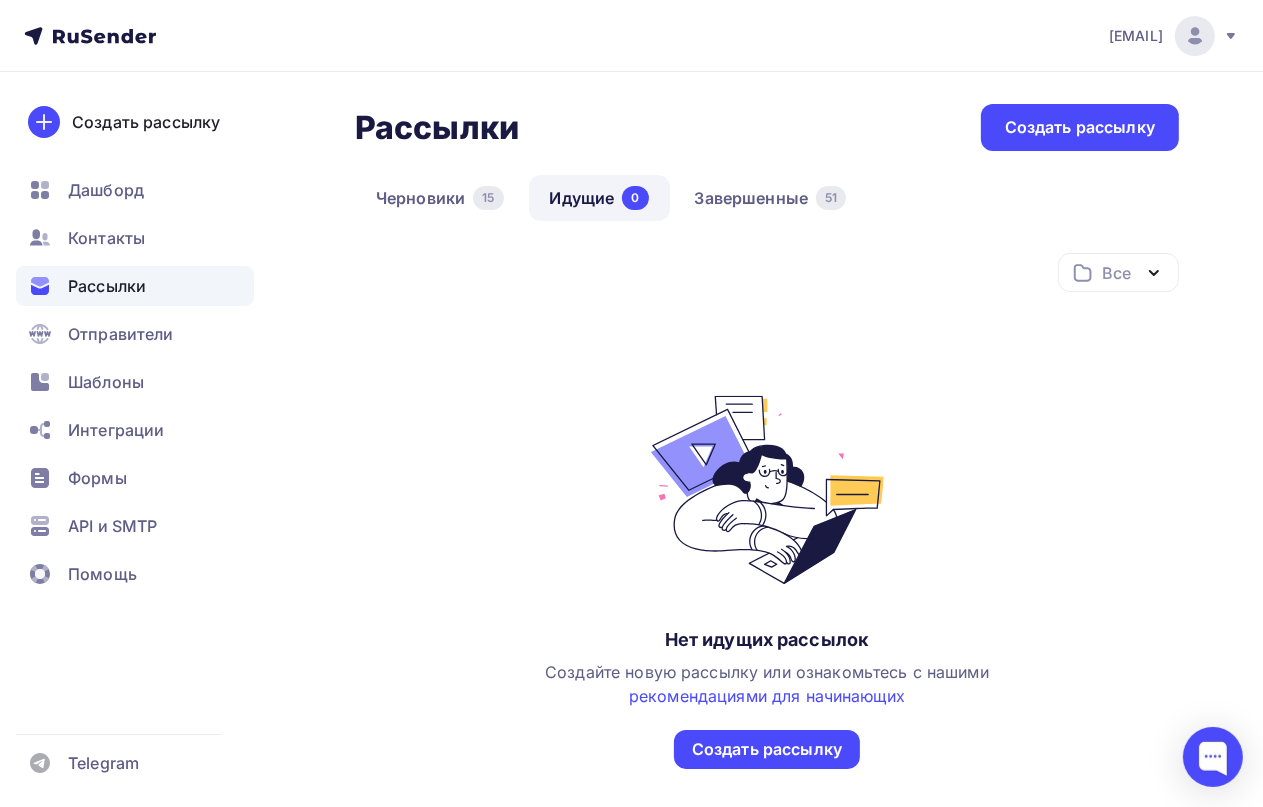 click on "Все
Все папки           Создать новую папку
Нет идущих рассылок
Создайте новую рассылку или ознакомьтесь с нашими  рекомендациями для начинающих     Создать рассылку" at bounding box center [767, 511] 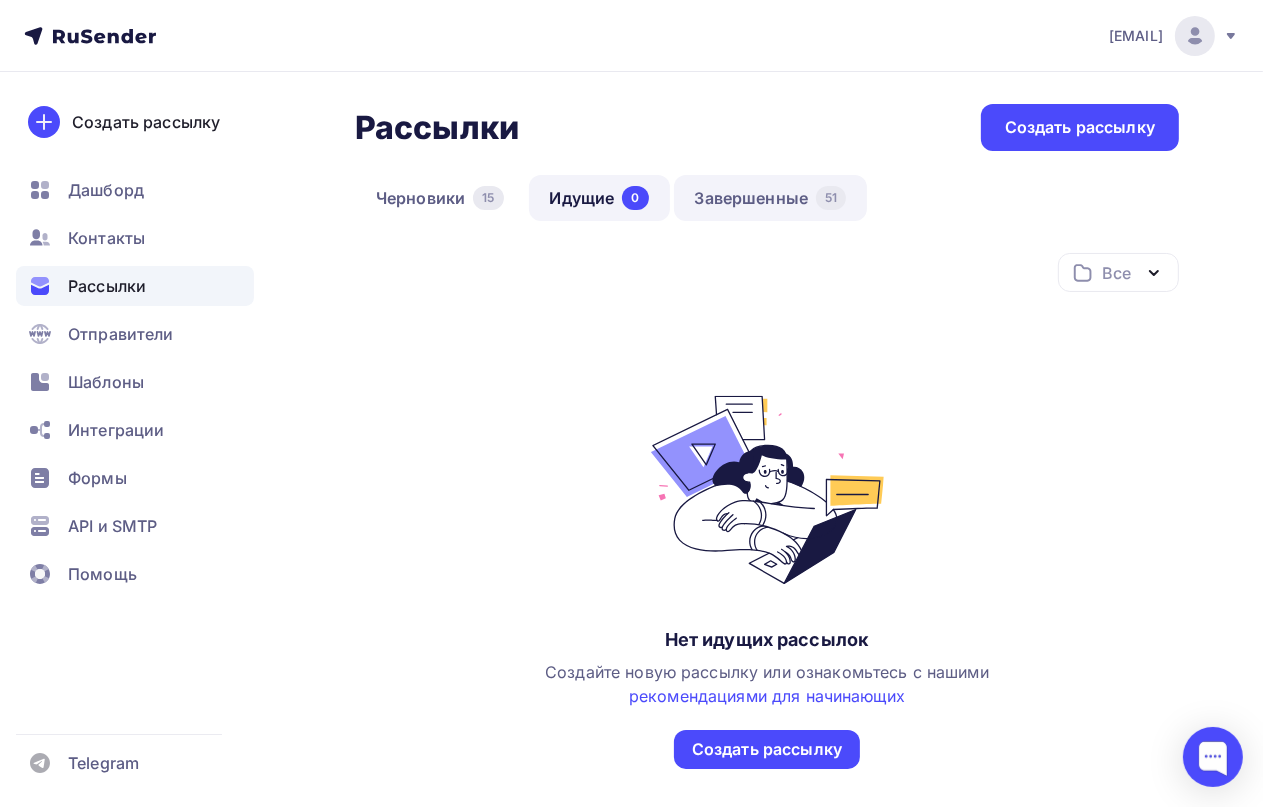 click on "Завершенные
51" at bounding box center (771, 198) 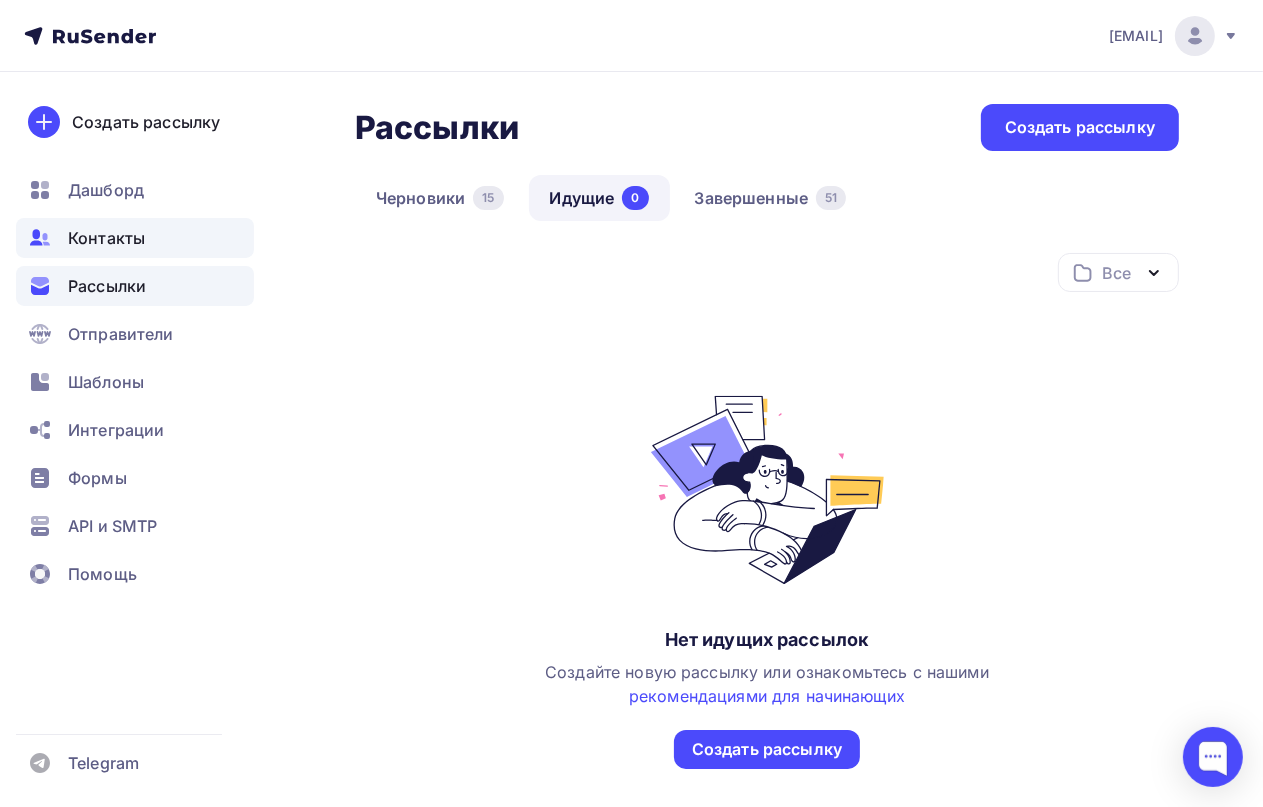 click on "Контакты" at bounding box center [135, 238] 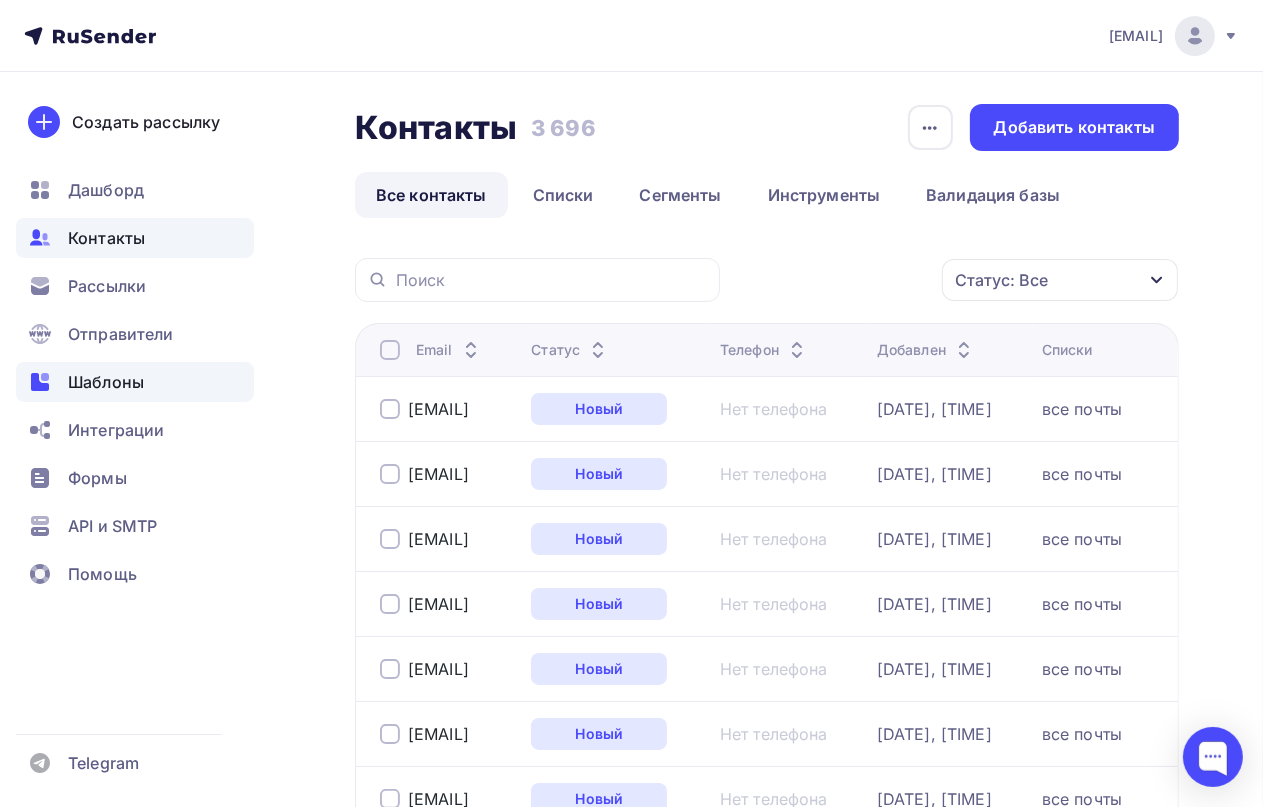 click on "Шаблоны" at bounding box center [106, 382] 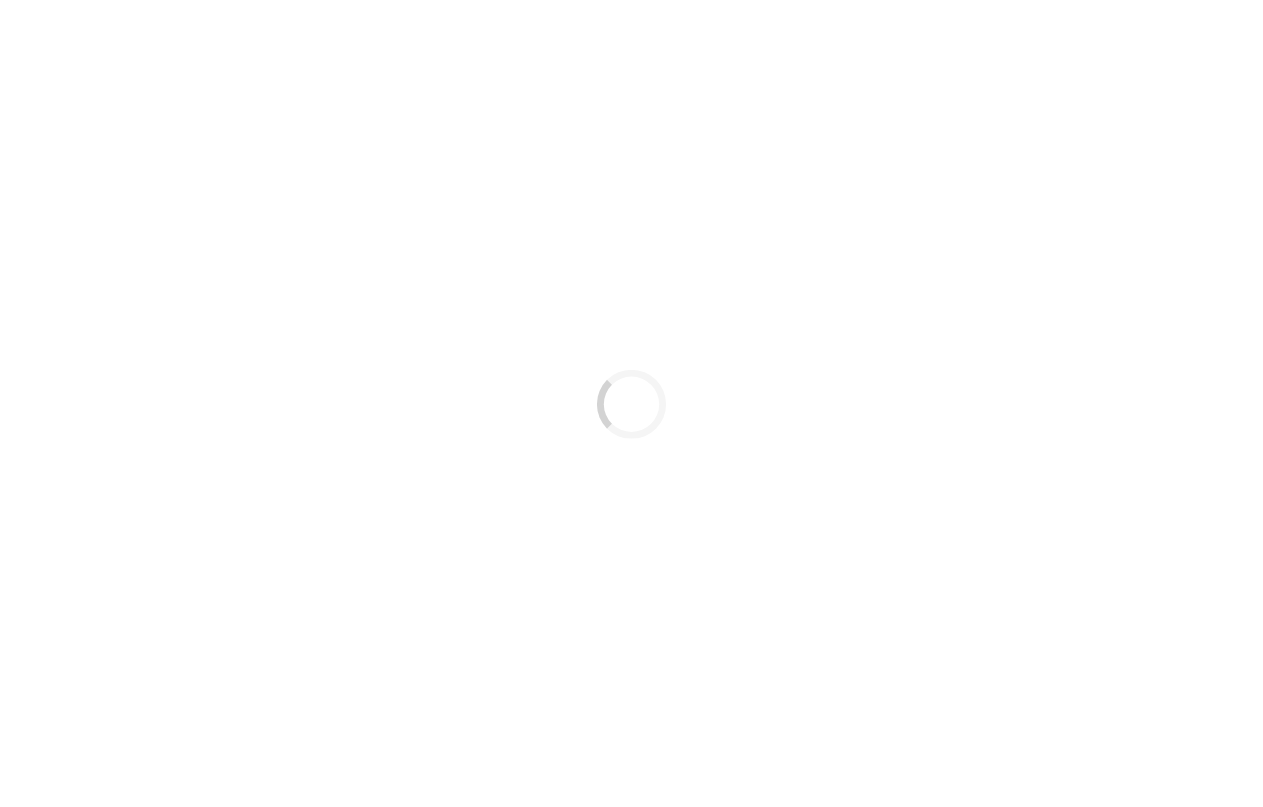 scroll, scrollTop: 0, scrollLeft: 0, axis: both 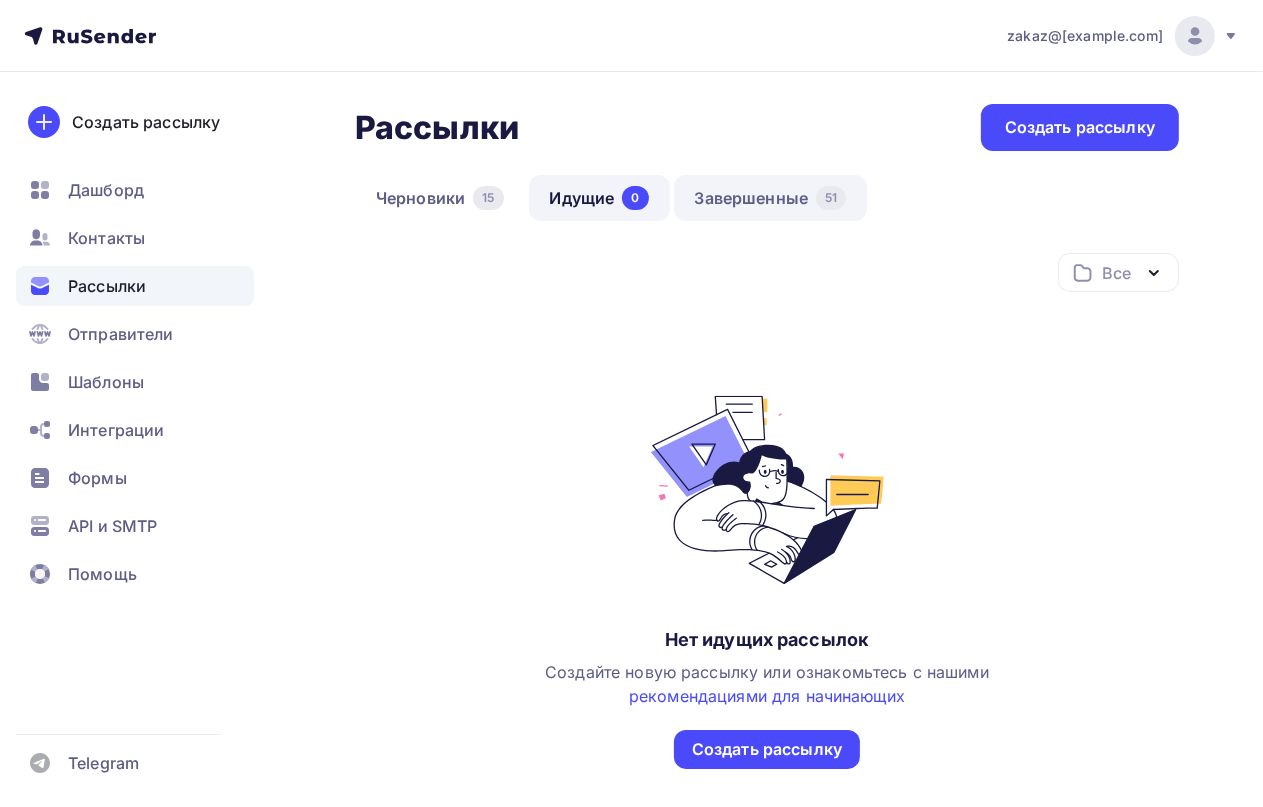 click on "Завершенные
51" at bounding box center (771, 198) 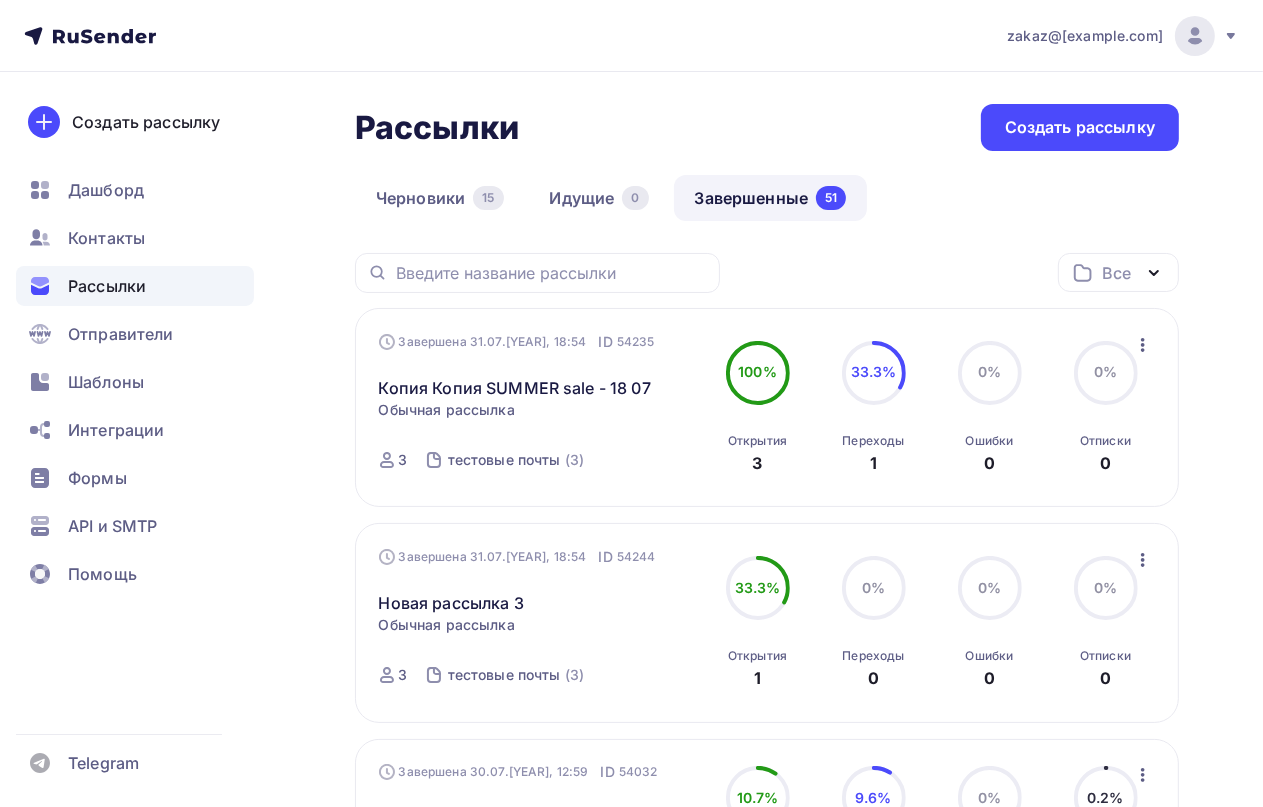 click 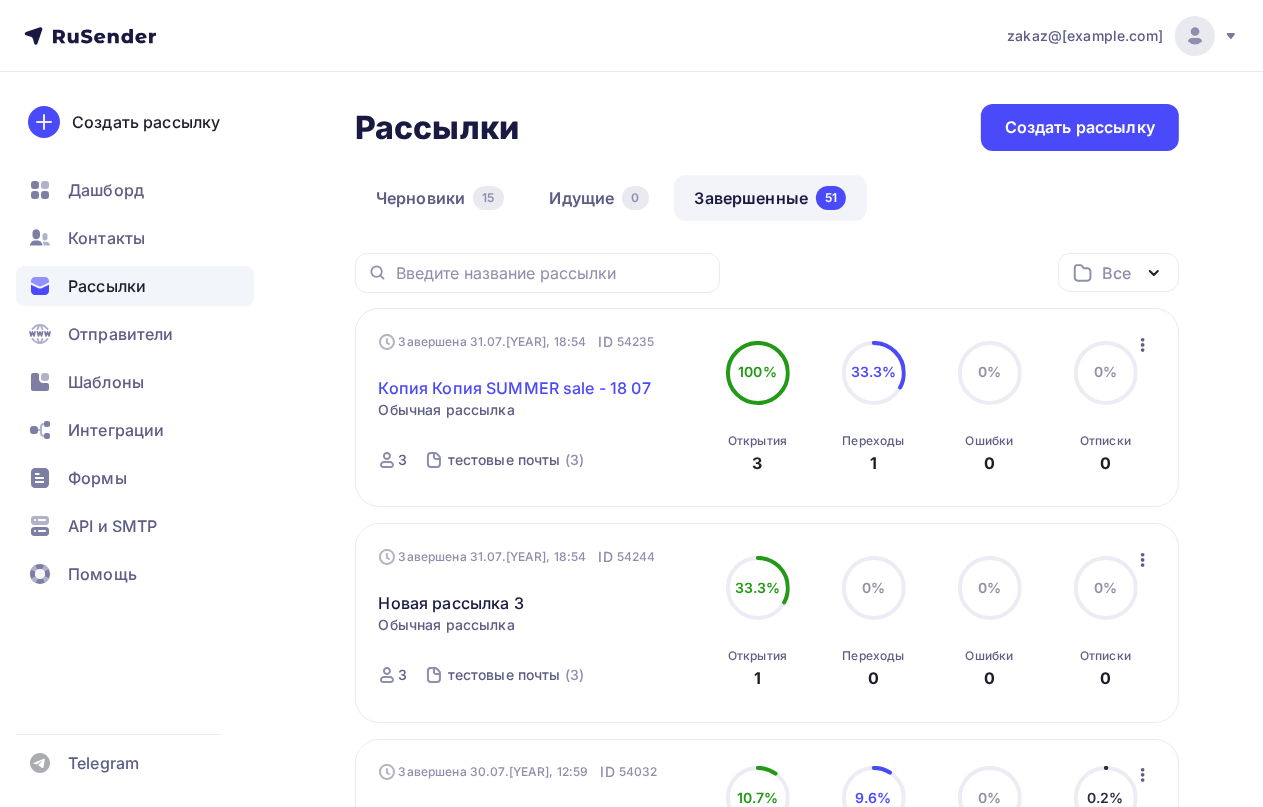 click on "Копия Копия  SUMMER sale - 18 07" at bounding box center (515, 388) 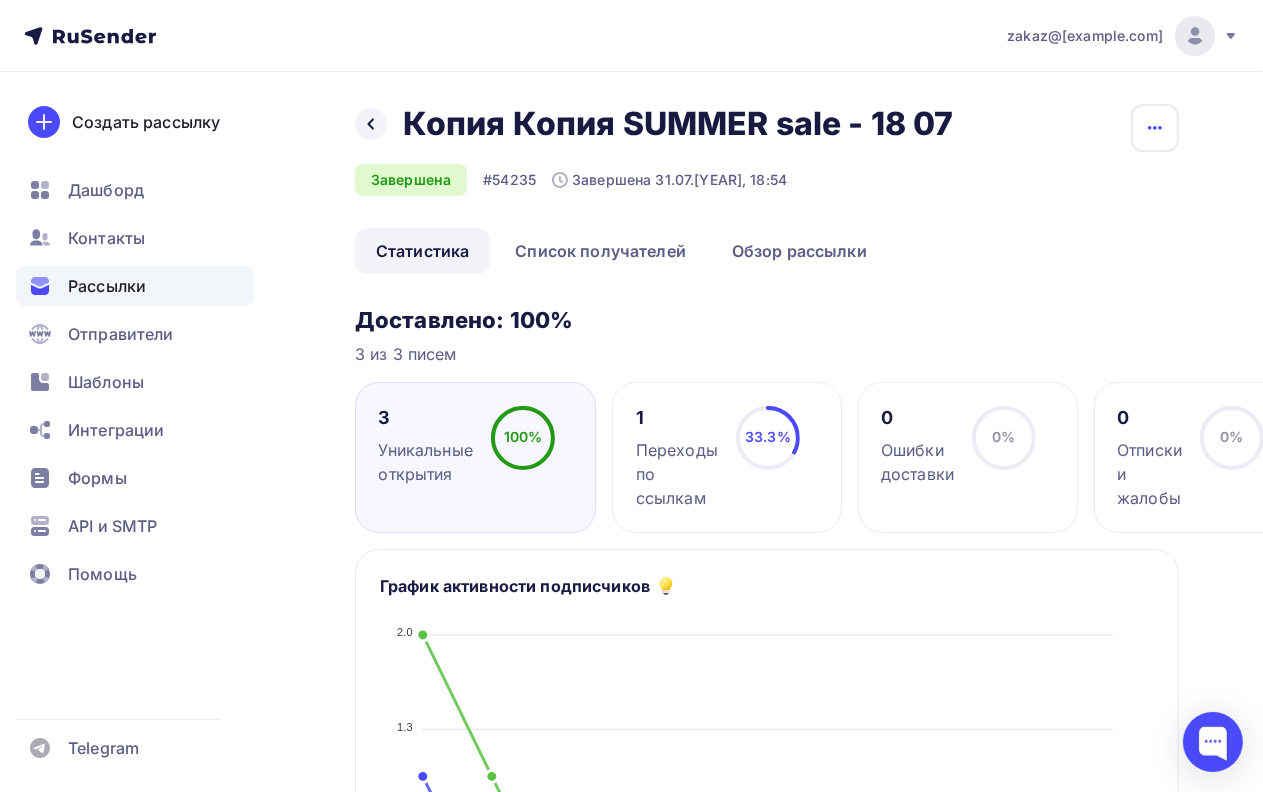 click at bounding box center [1155, 128] 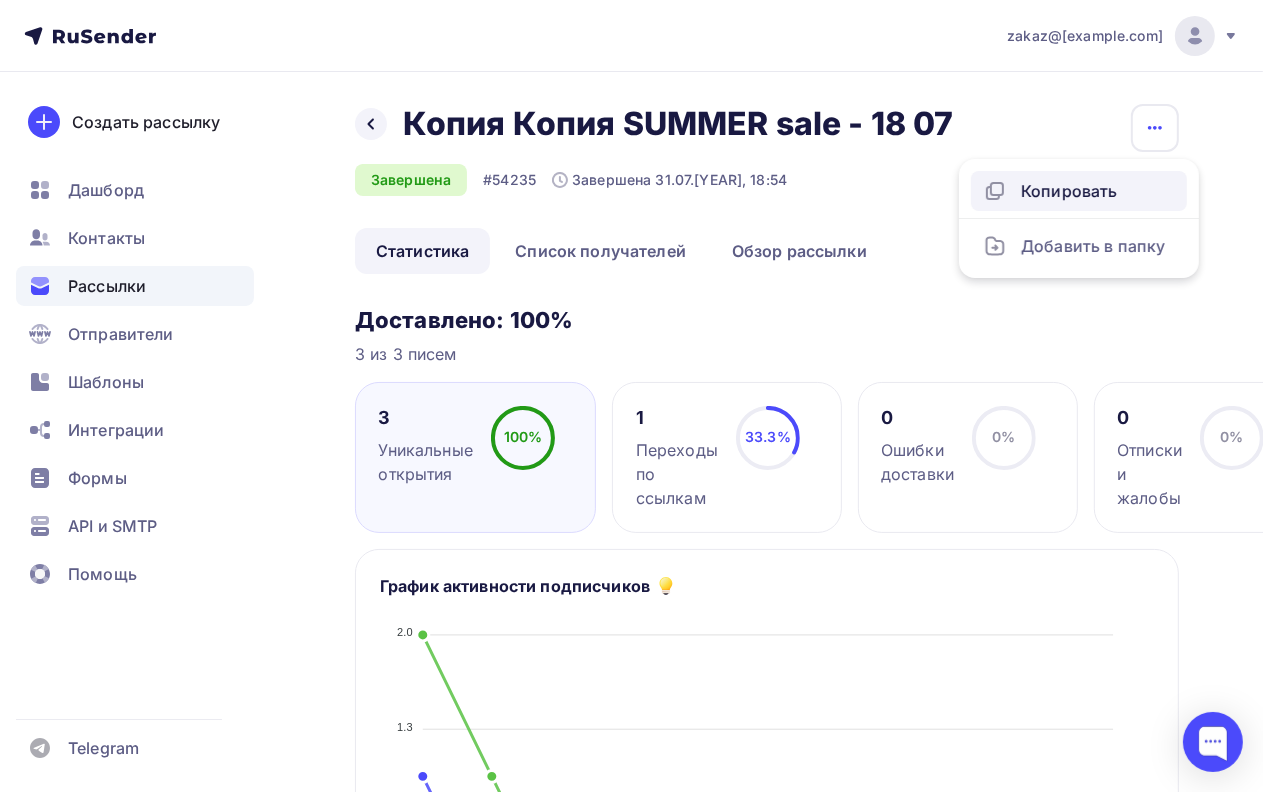 click on "Копировать" at bounding box center [1079, 191] 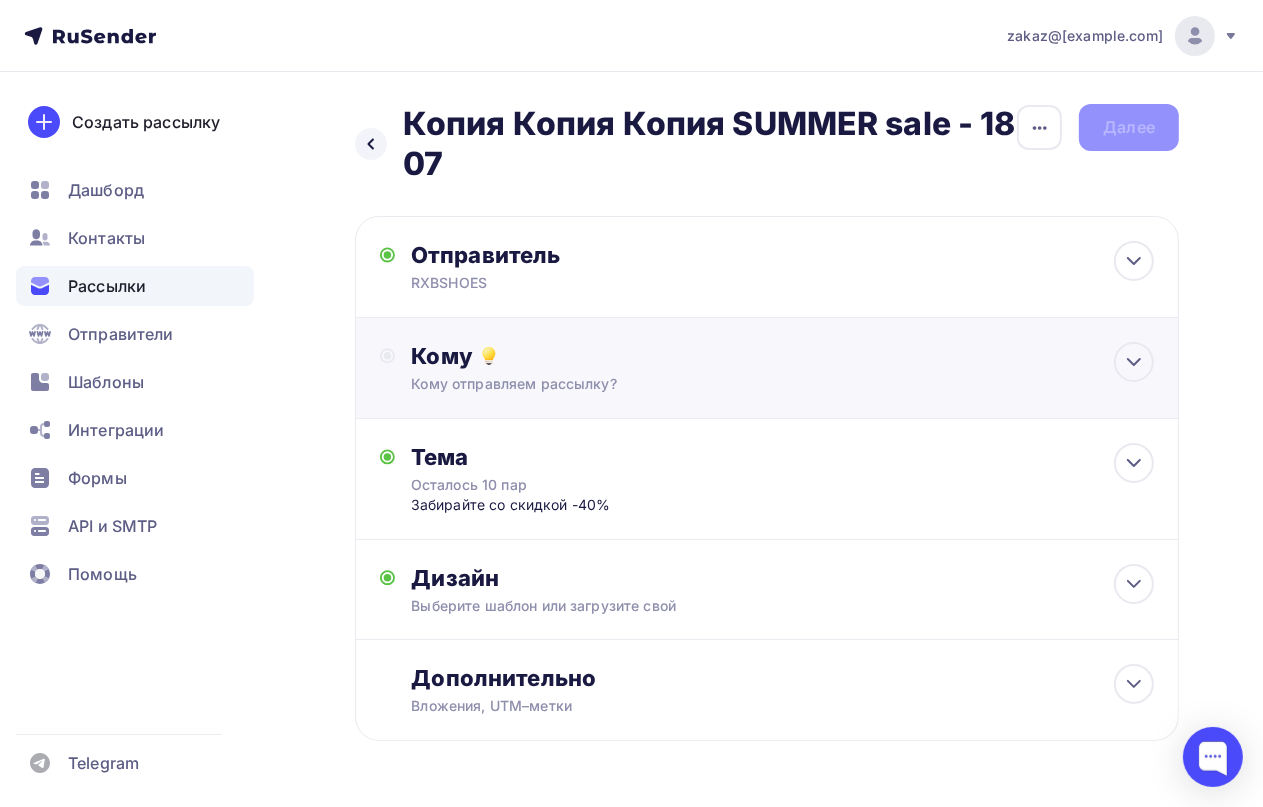 click on "Кому" at bounding box center (782, 356) 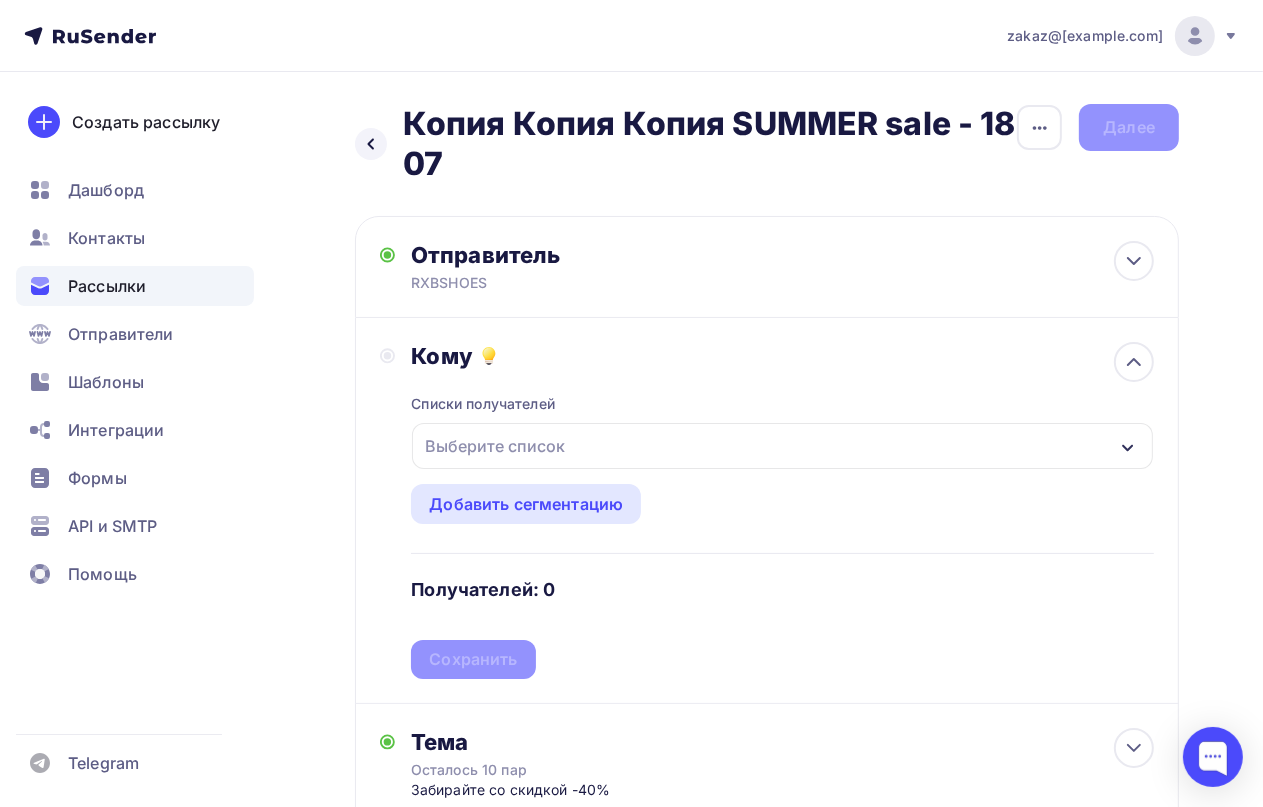 click on "Выберите список" at bounding box center [495, 446] 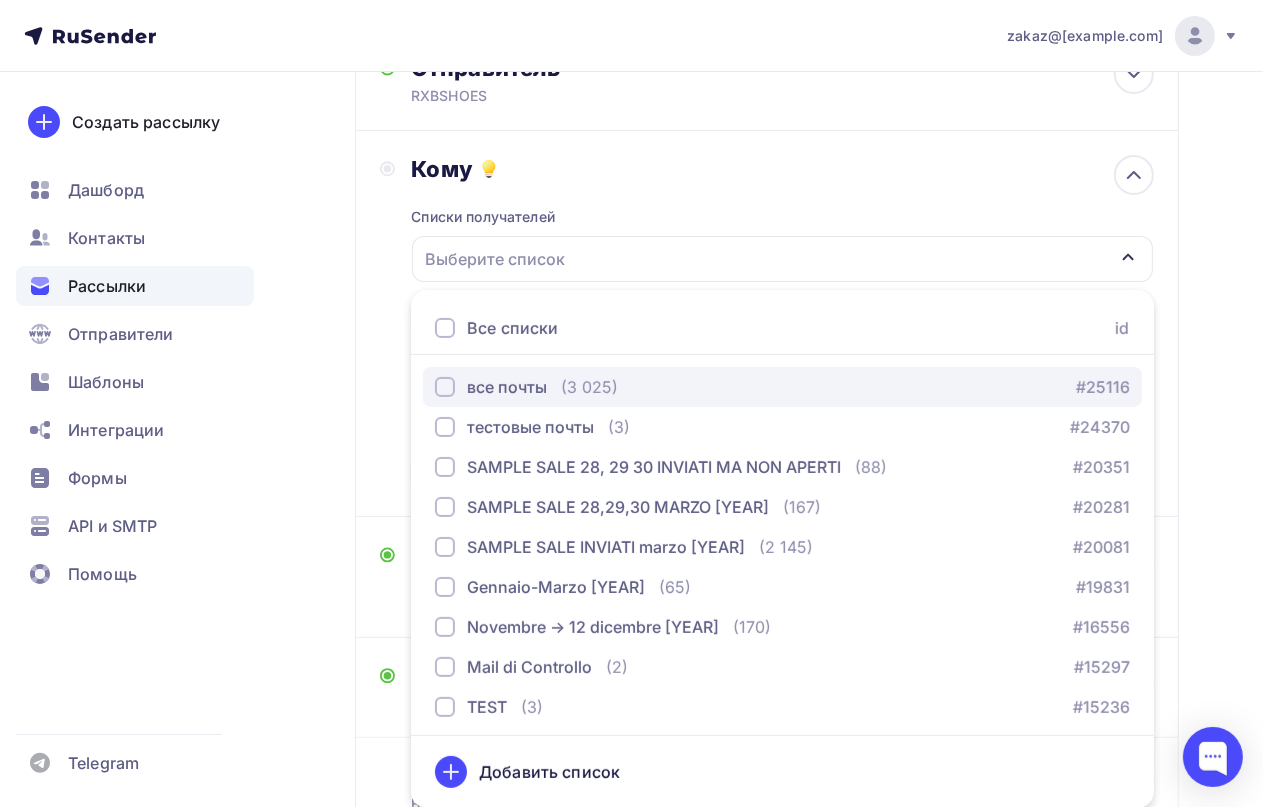 click on "(3 025)" at bounding box center [589, 387] 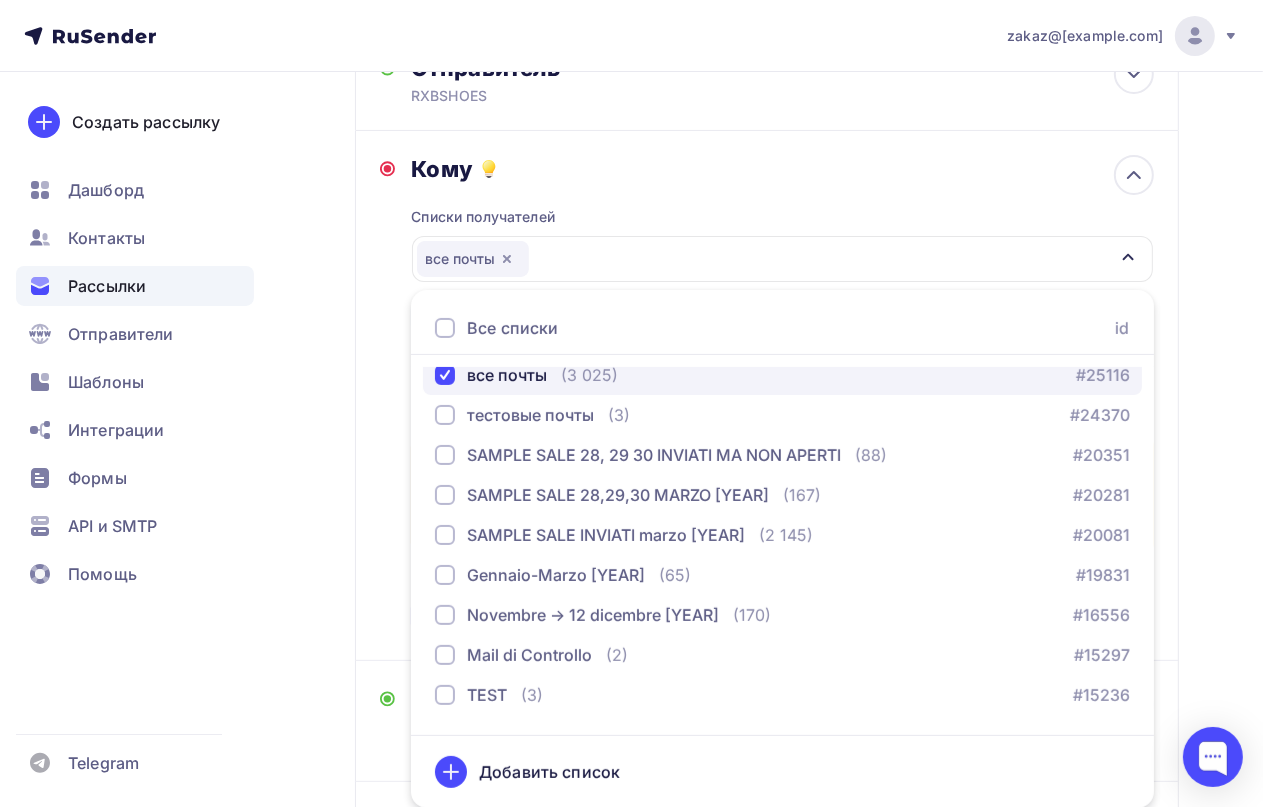 scroll, scrollTop: 0, scrollLeft: 0, axis: both 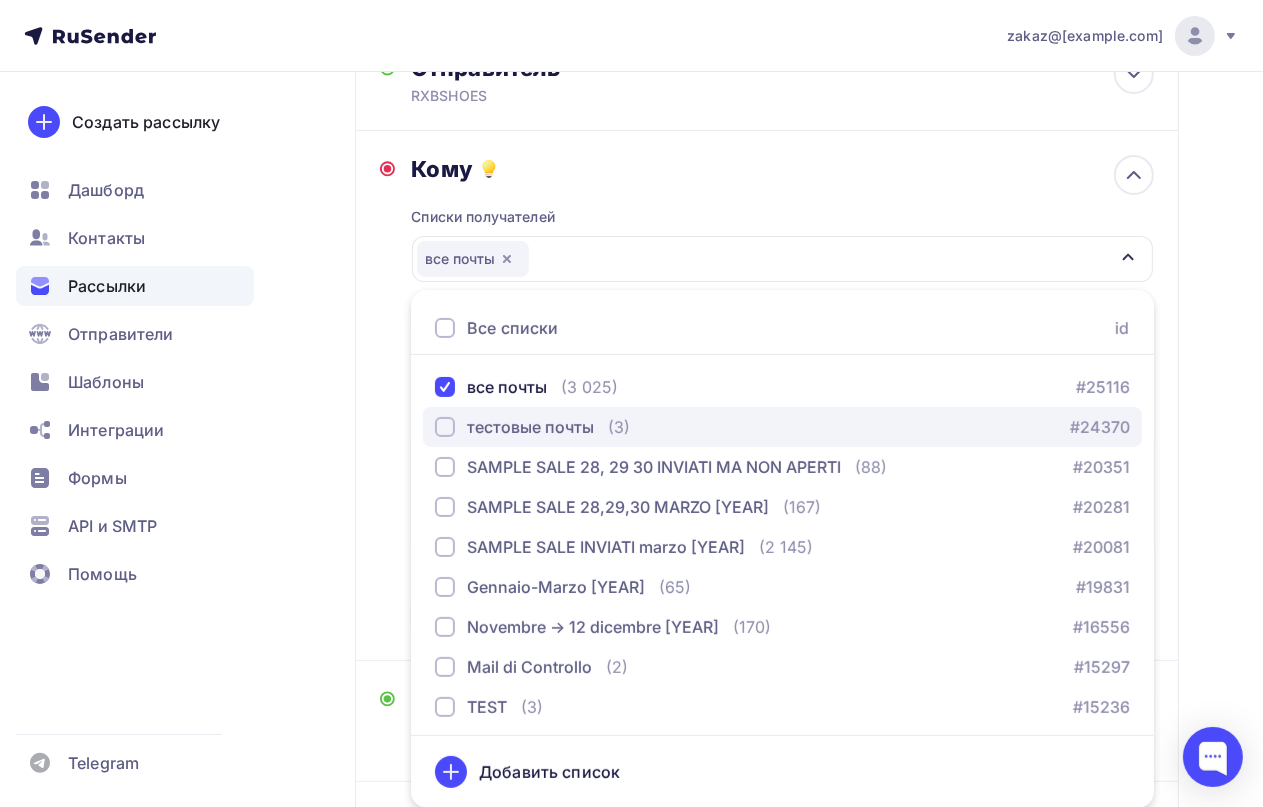 click on "тестовые почты" at bounding box center (530, 427) 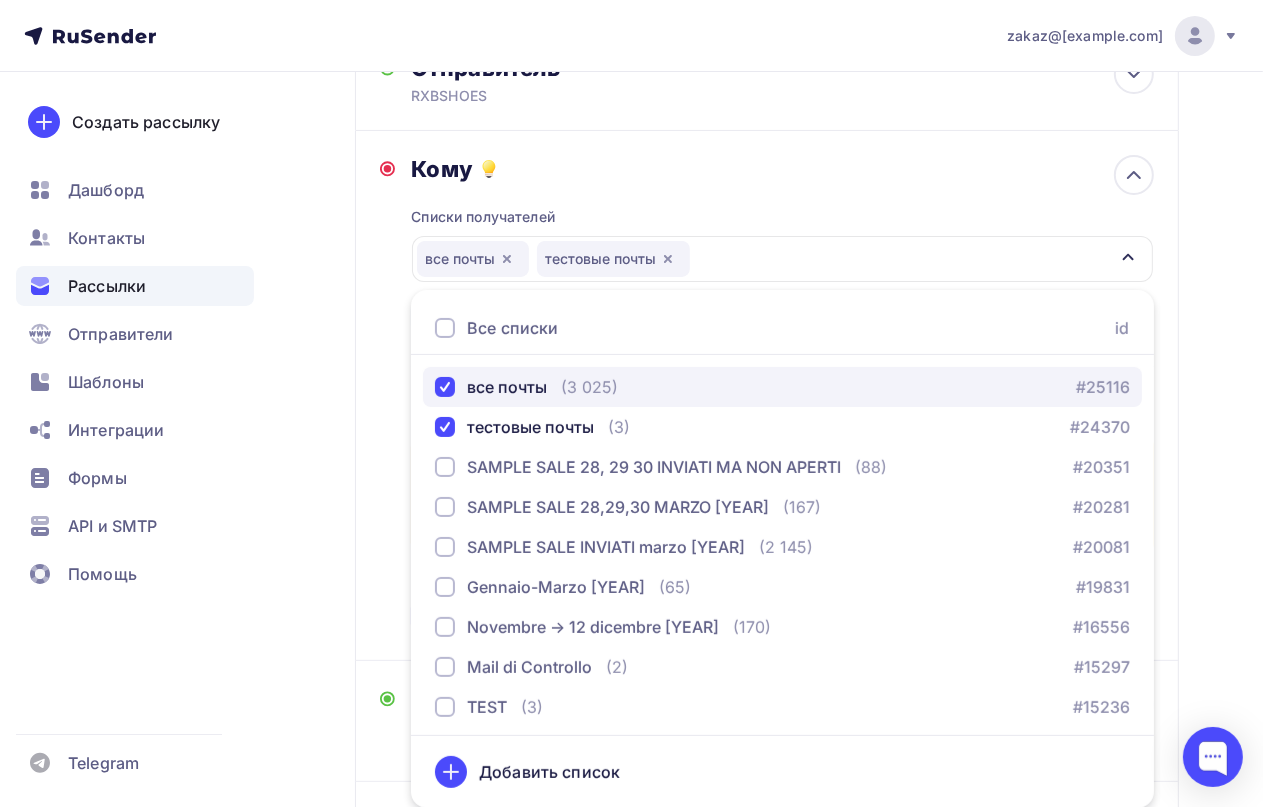 click on "все почты
(3 025)
#25116" at bounding box center [782, 387] 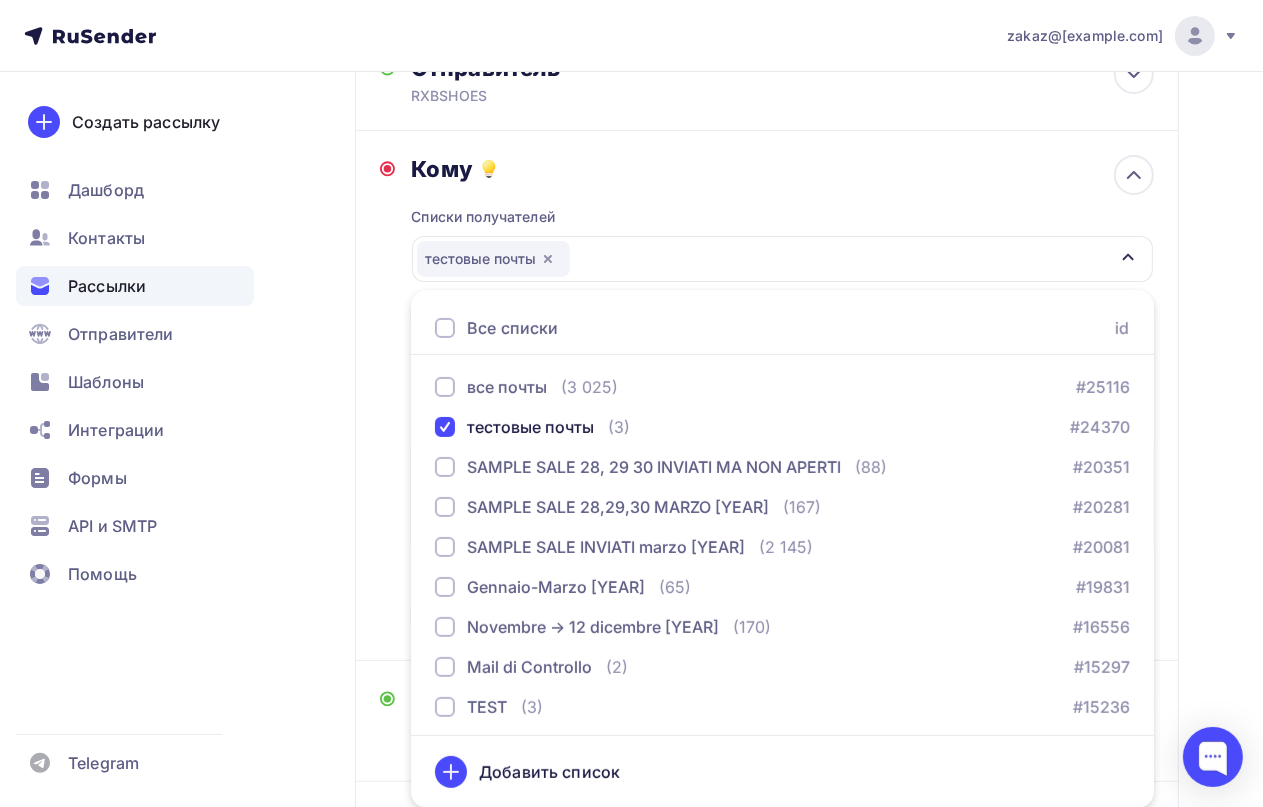 click on "Списки получателей
тестовые почты
Все списки
id
все почты
(3 025)
#25116
тестовые почты
(3)
#24370
SAMPLE SALE 28, 29 30 INVIATI MA NON APERTI
(88)
#20351
SAMPLE SALE 28,29,30 MARZO [YEAR]
(167)
#20281
SAMPLE SALE INVIATI marzo [YEAR]
(2 145)
#20081
Gennaio-Marzo [YEAR]
(65)
#19831
Novembre -> 12 dicembre [YEAR]" at bounding box center [782, 409] 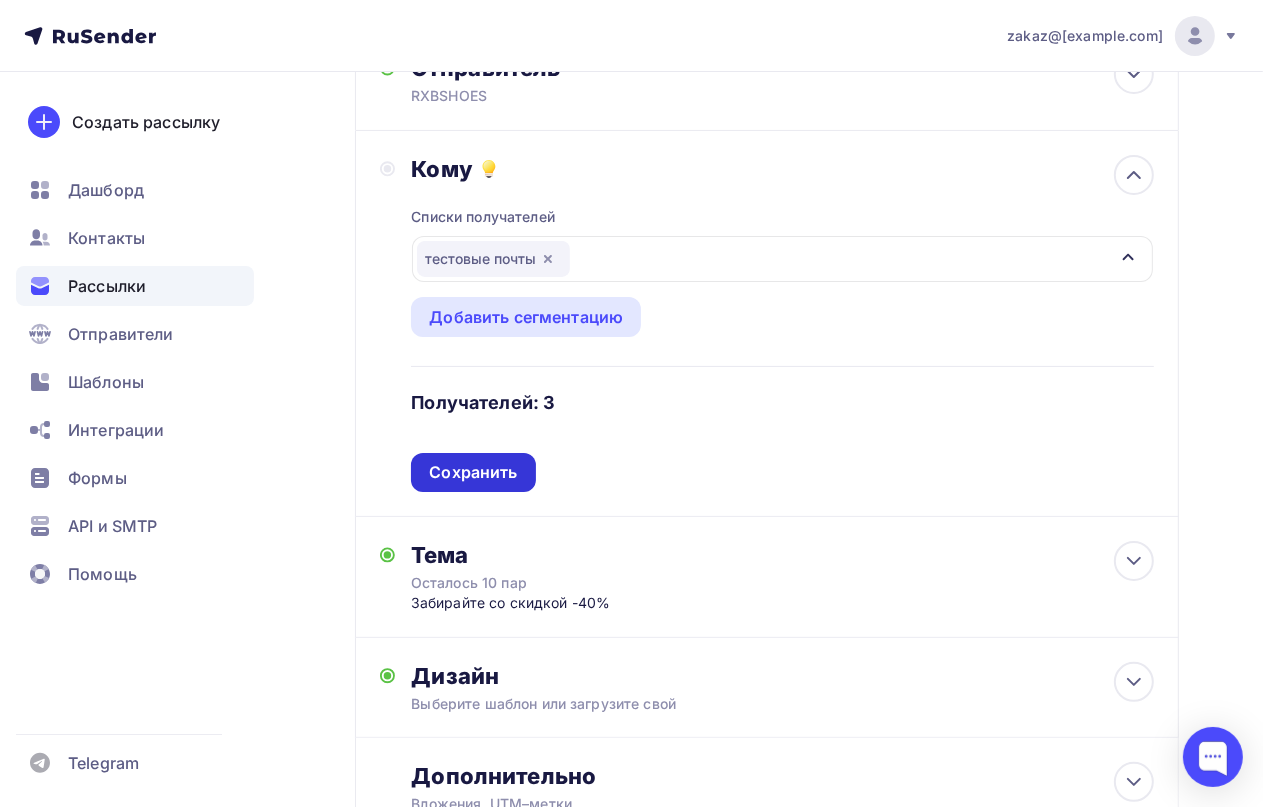 click on "Сохранить" at bounding box center [473, 472] 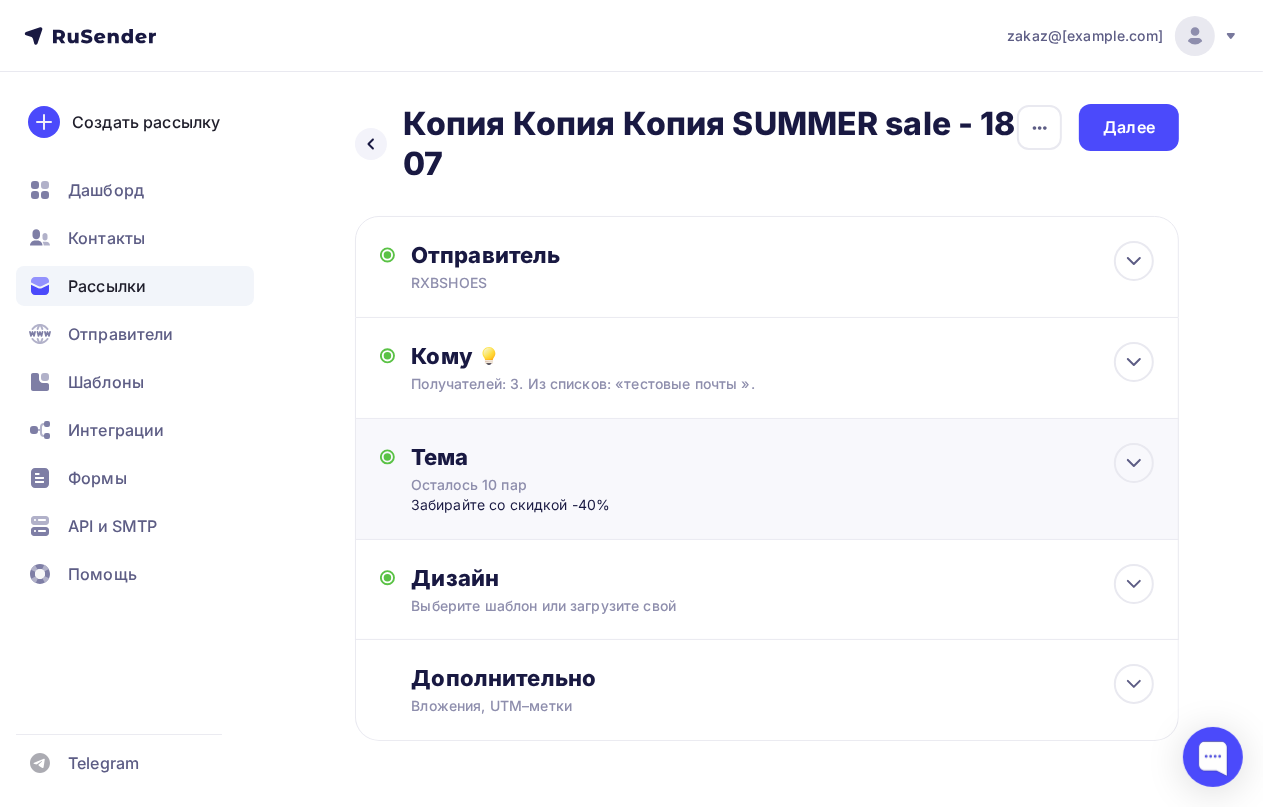 scroll, scrollTop: 28, scrollLeft: 0, axis: vertical 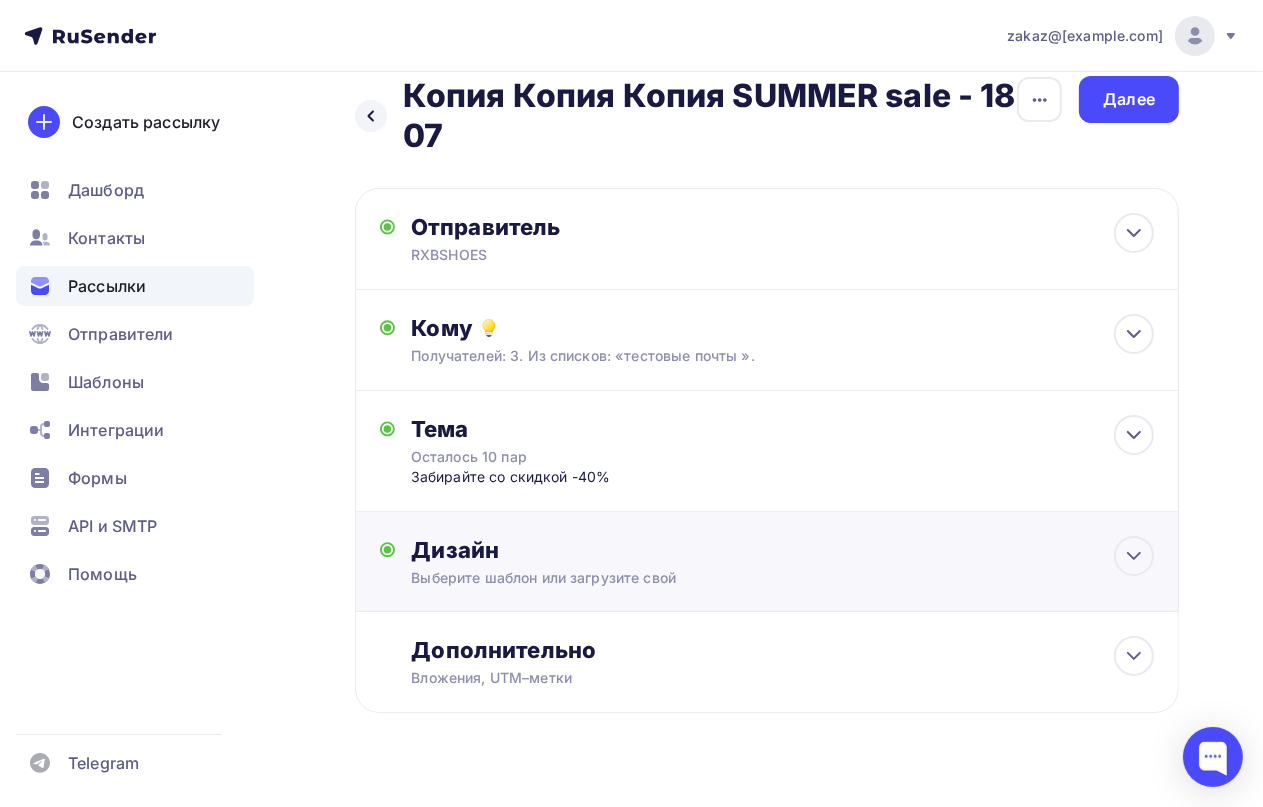 click on "Выберите шаблон или загрузите свой" at bounding box center [745, 578] 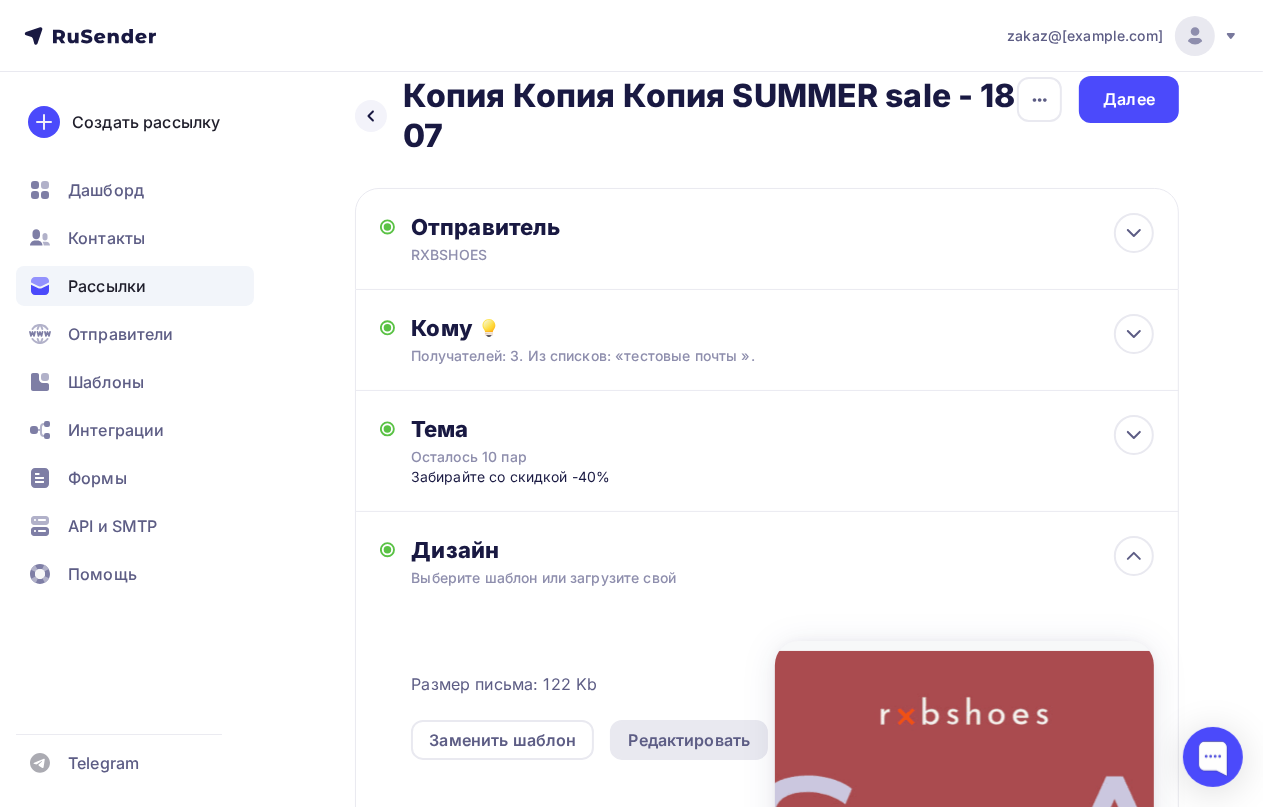 click on "Редактировать" at bounding box center (689, 740) 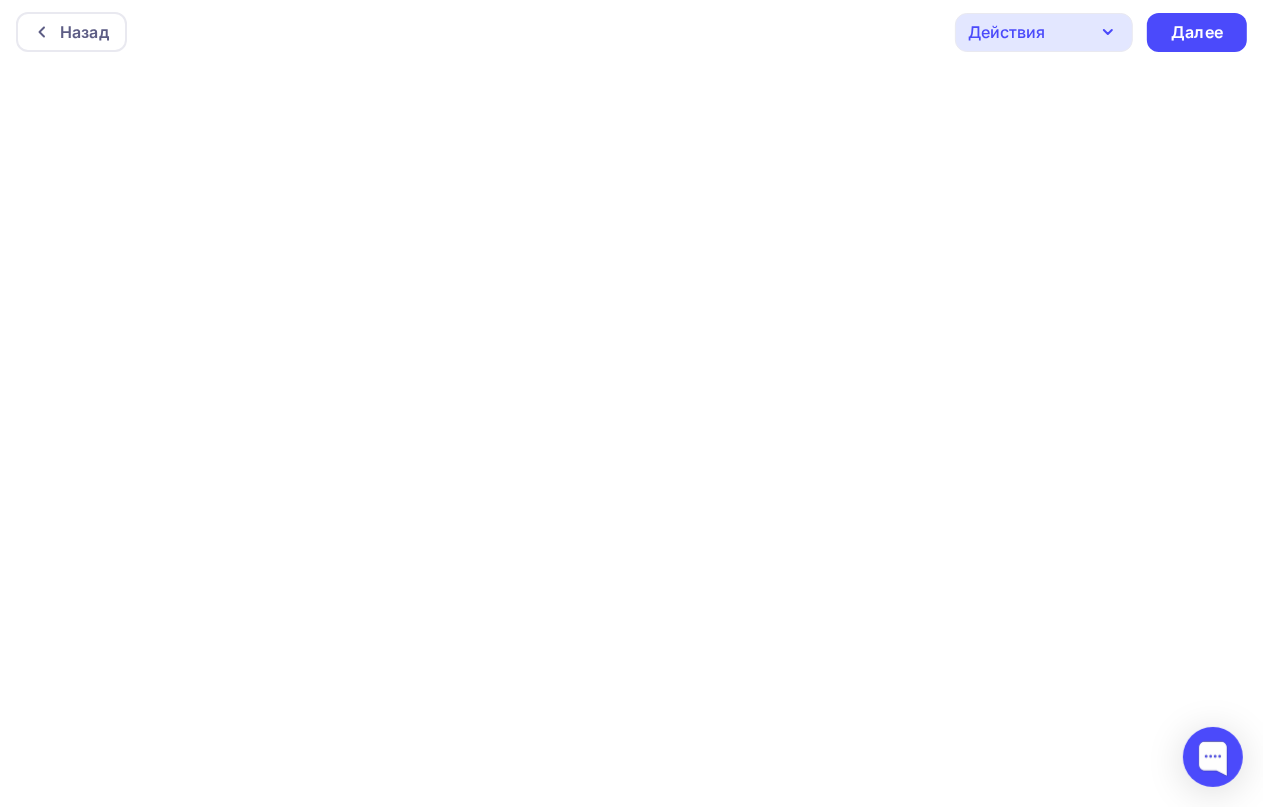 scroll, scrollTop: 0, scrollLeft: 0, axis: both 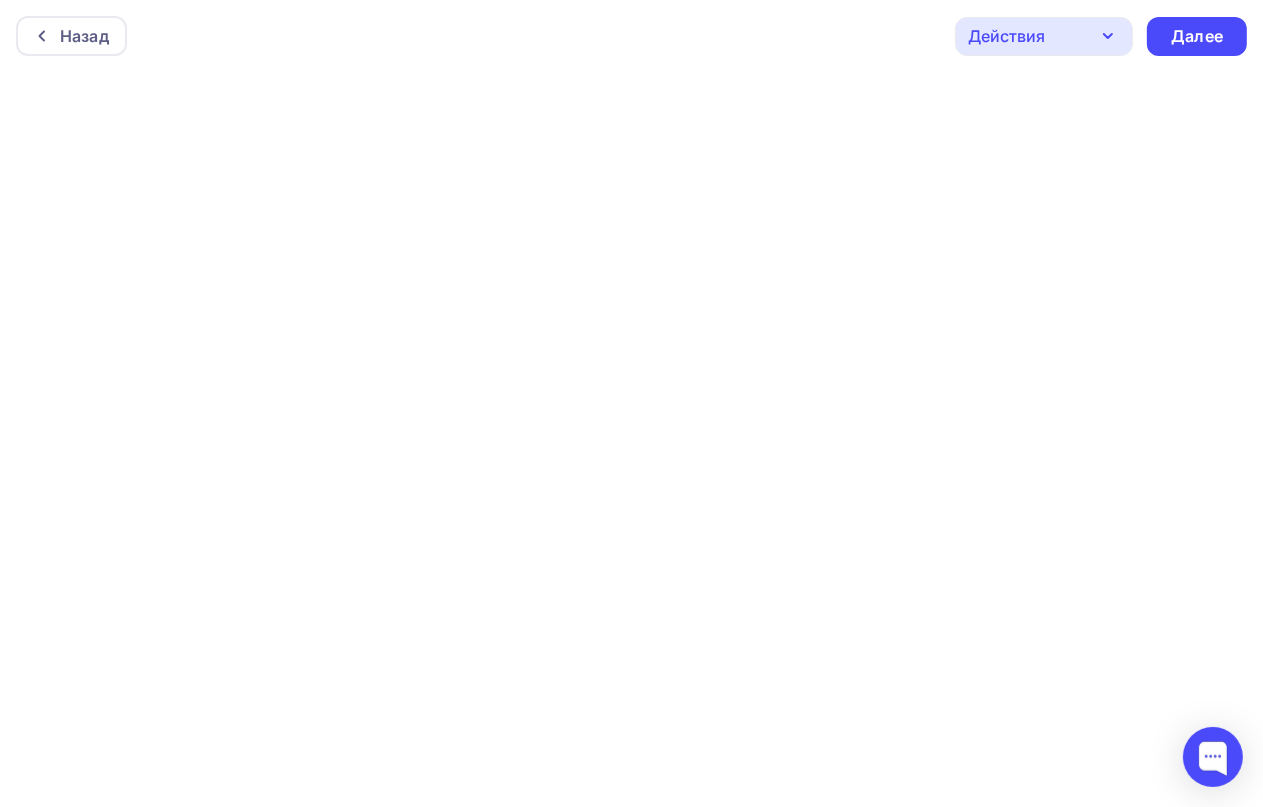 click on "Действия" at bounding box center [1006, 36] 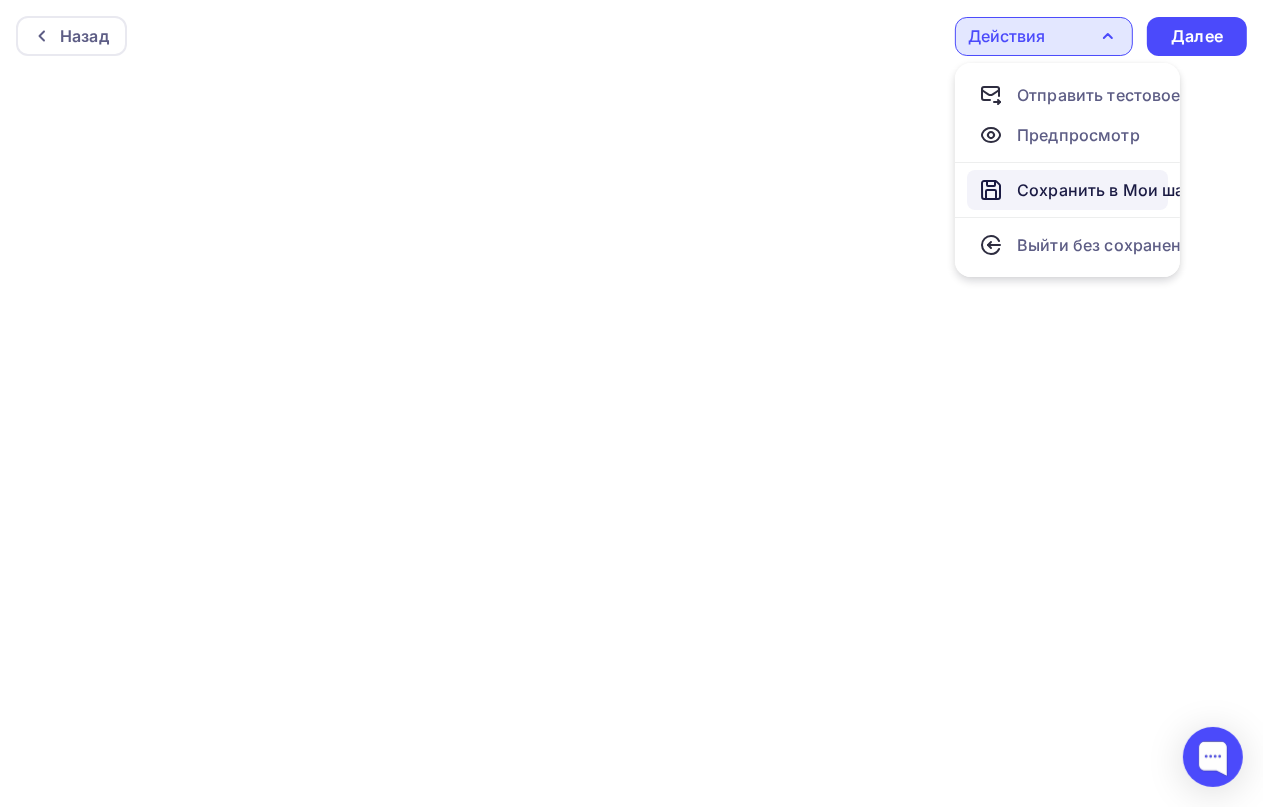 click on "Сохранить в Мои шаблоны" at bounding box center [1126, 190] 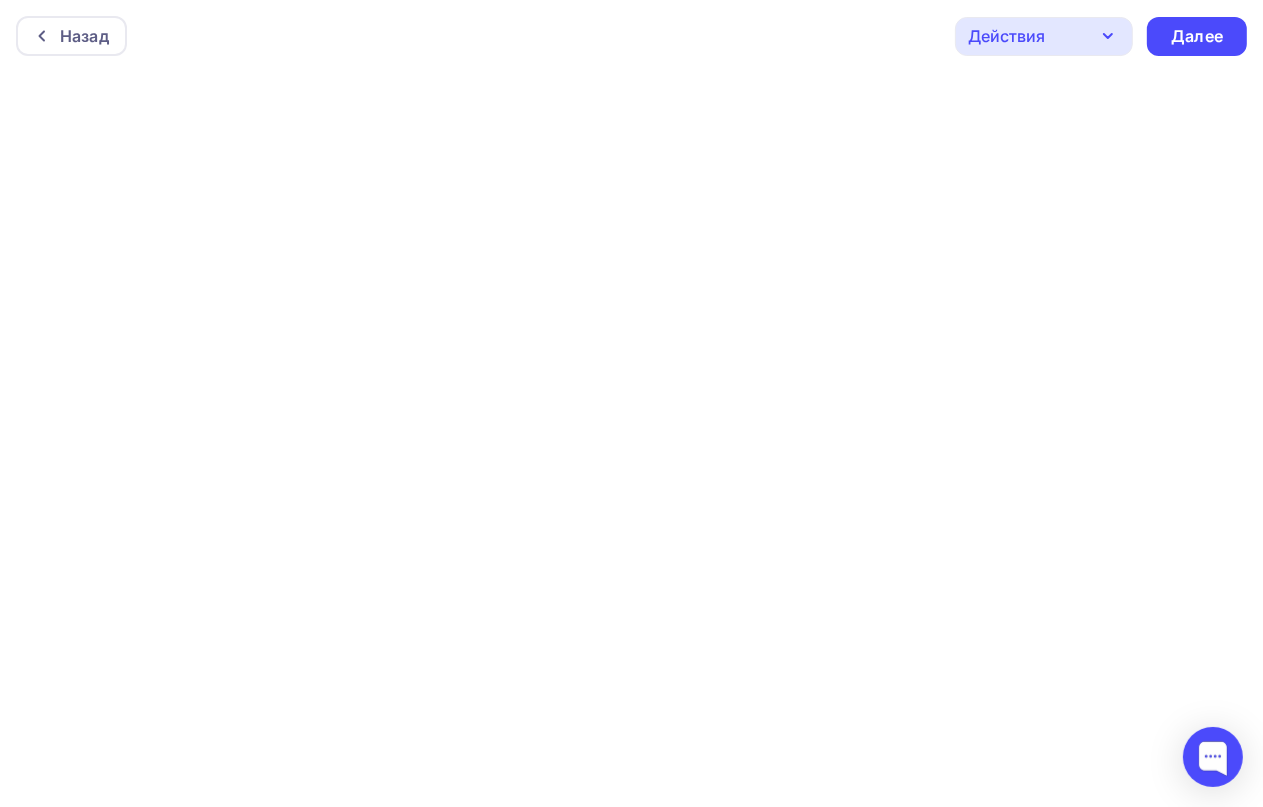 scroll, scrollTop: 4, scrollLeft: 0, axis: vertical 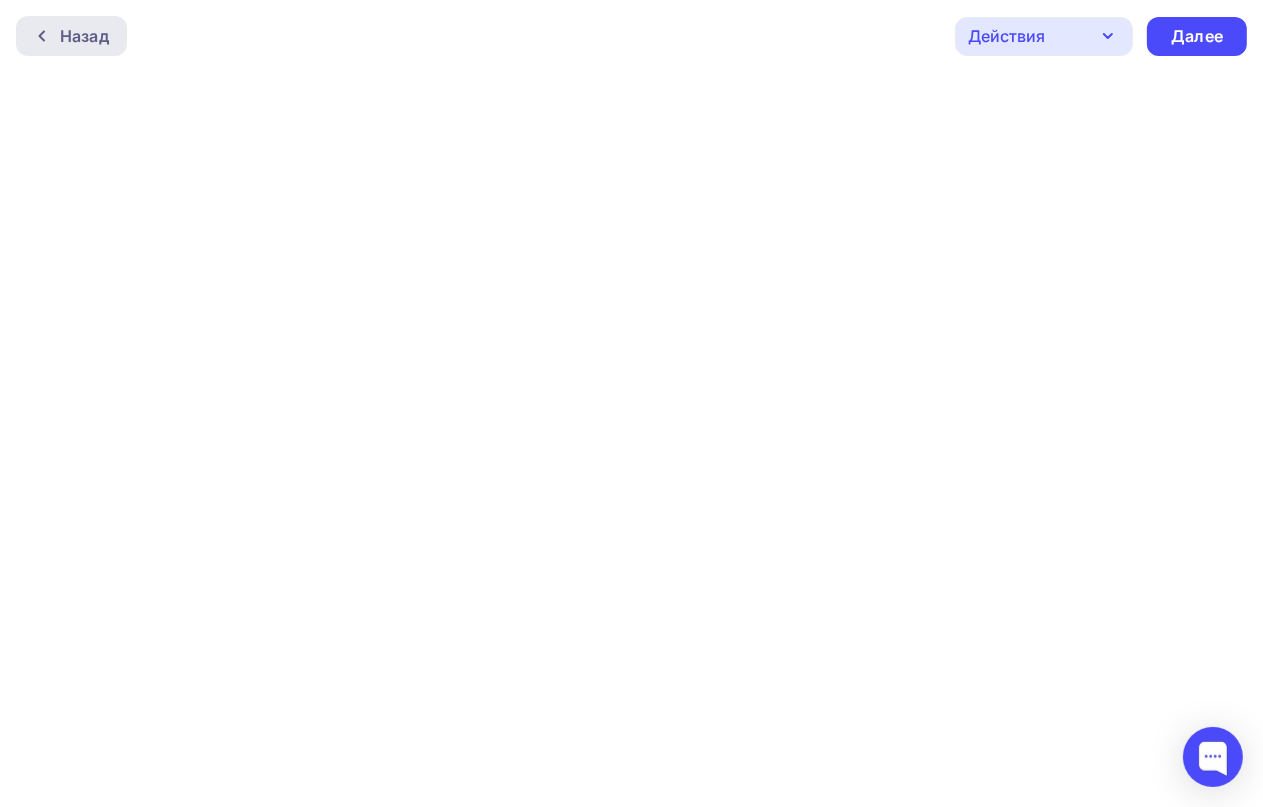 click on "Назад" at bounding box center (84, 36) 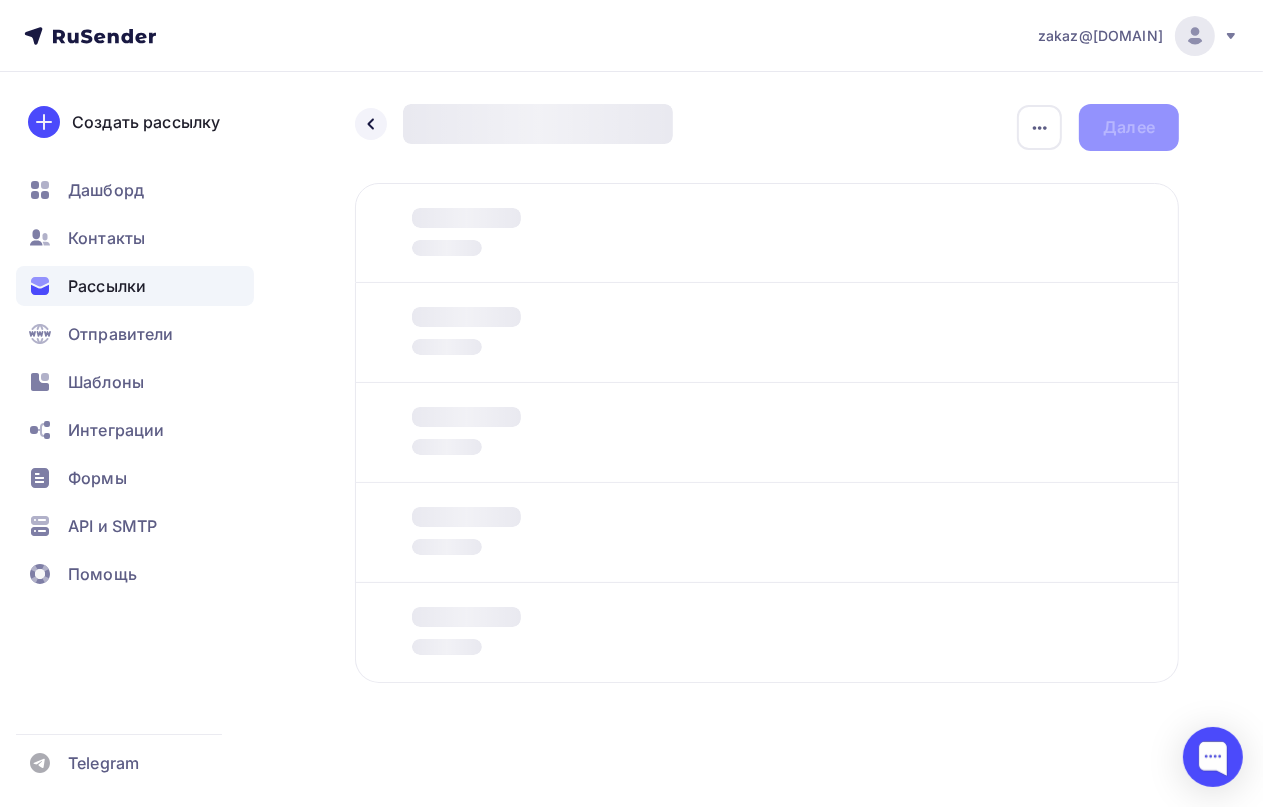 scroll, scrollTop: 4, scrollLeft: 0, axis: vertical 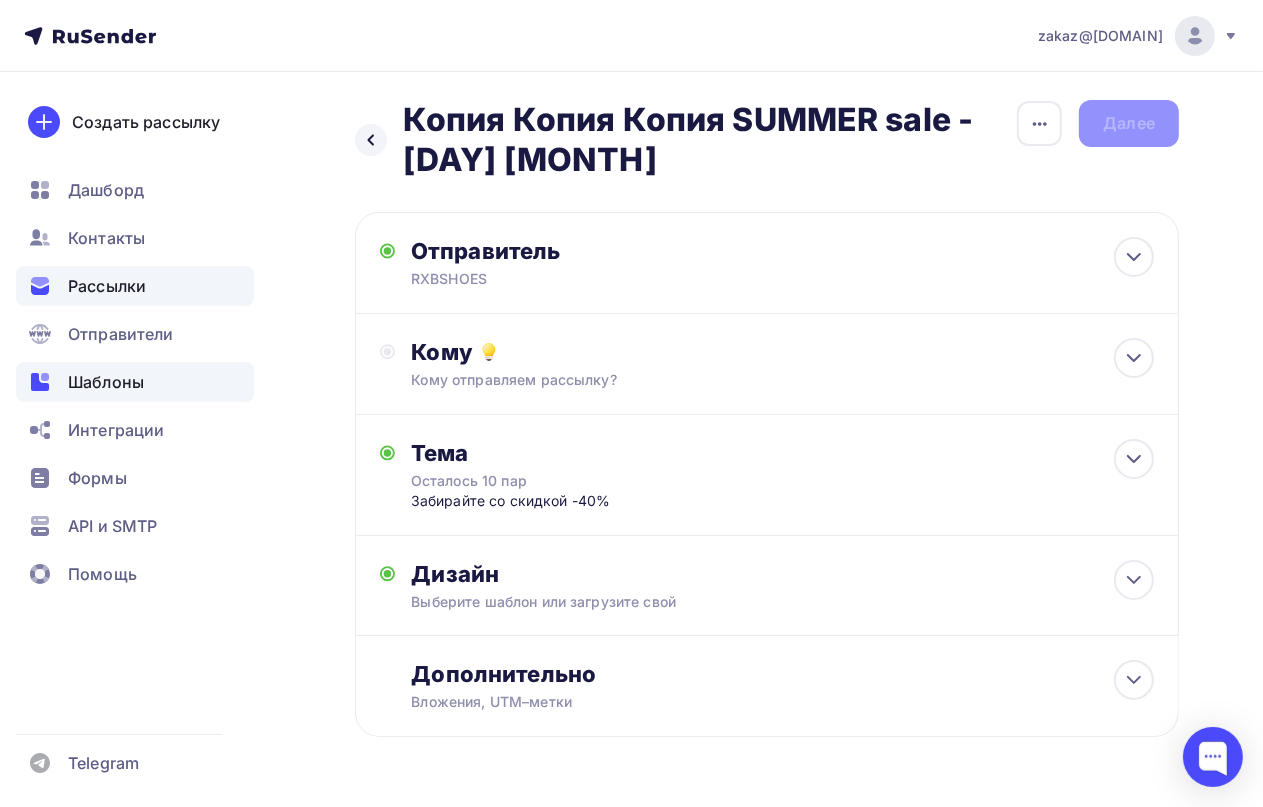 click on "Шаблоны" at bounding box center (106, 382) 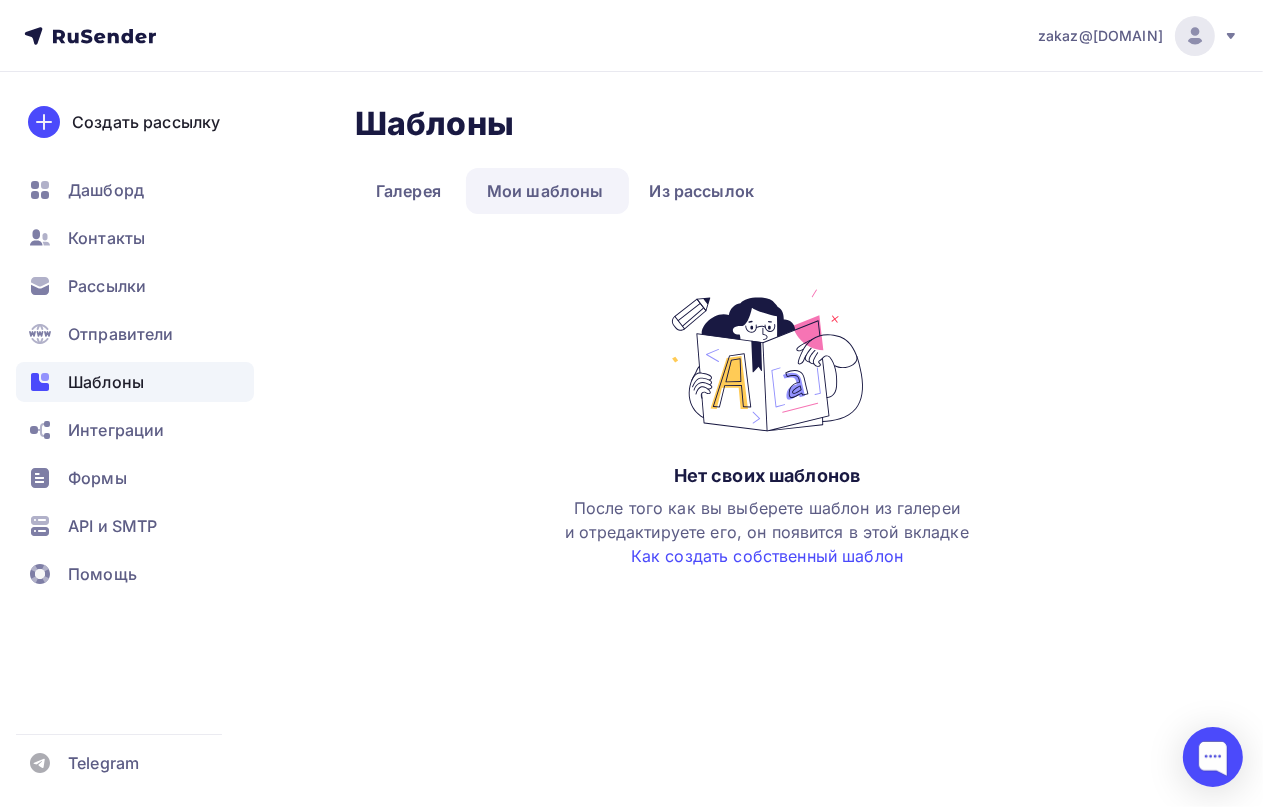 scroll, scrollTop: 0, scrollLeft: 0, axis: both 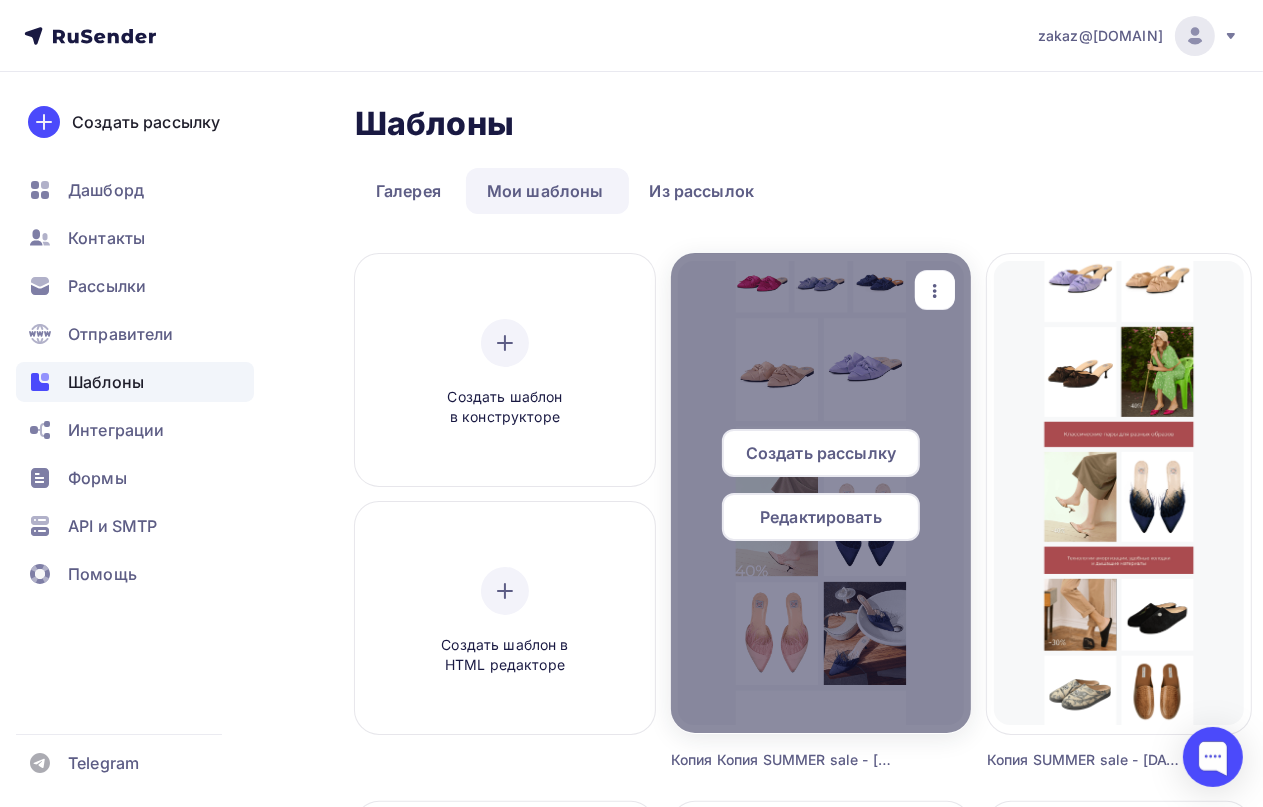 click at bounding box center [821, 493] 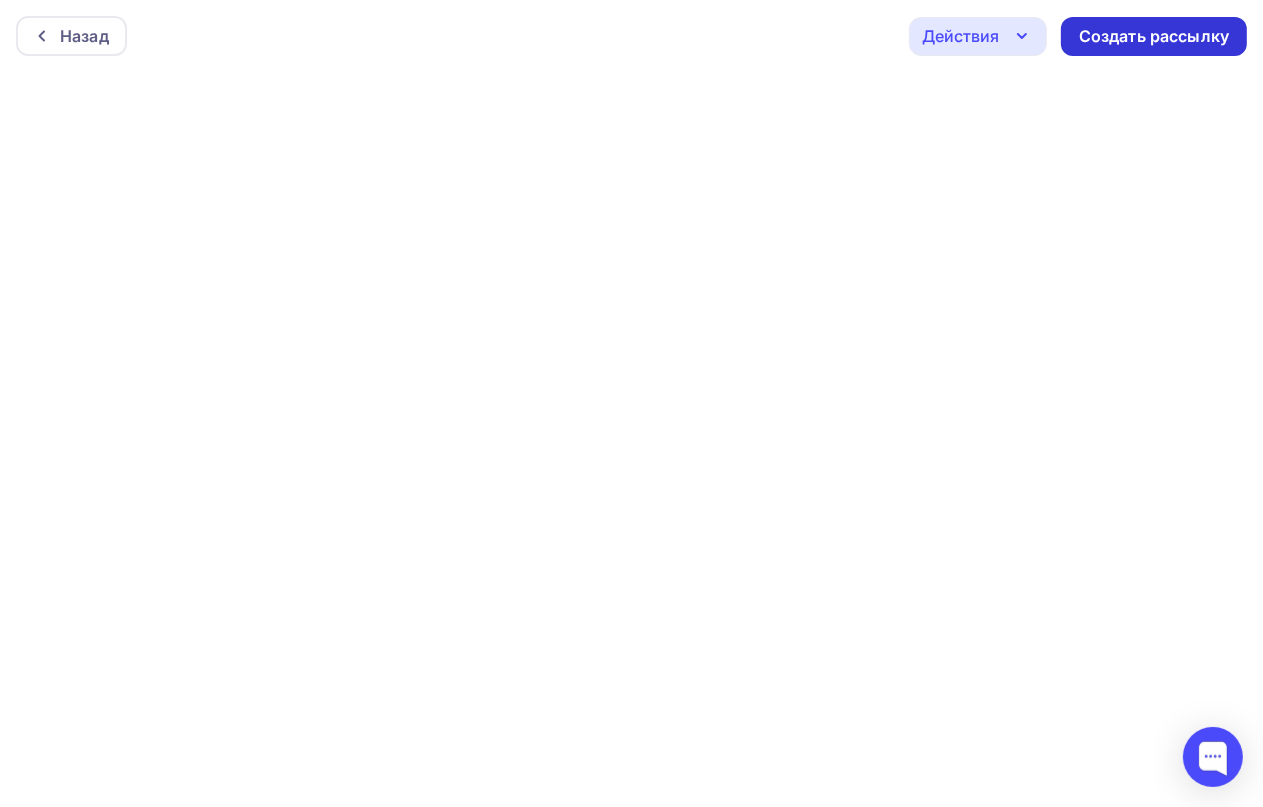 click on "Создать рассылку" at bounding box center (1154, 36) 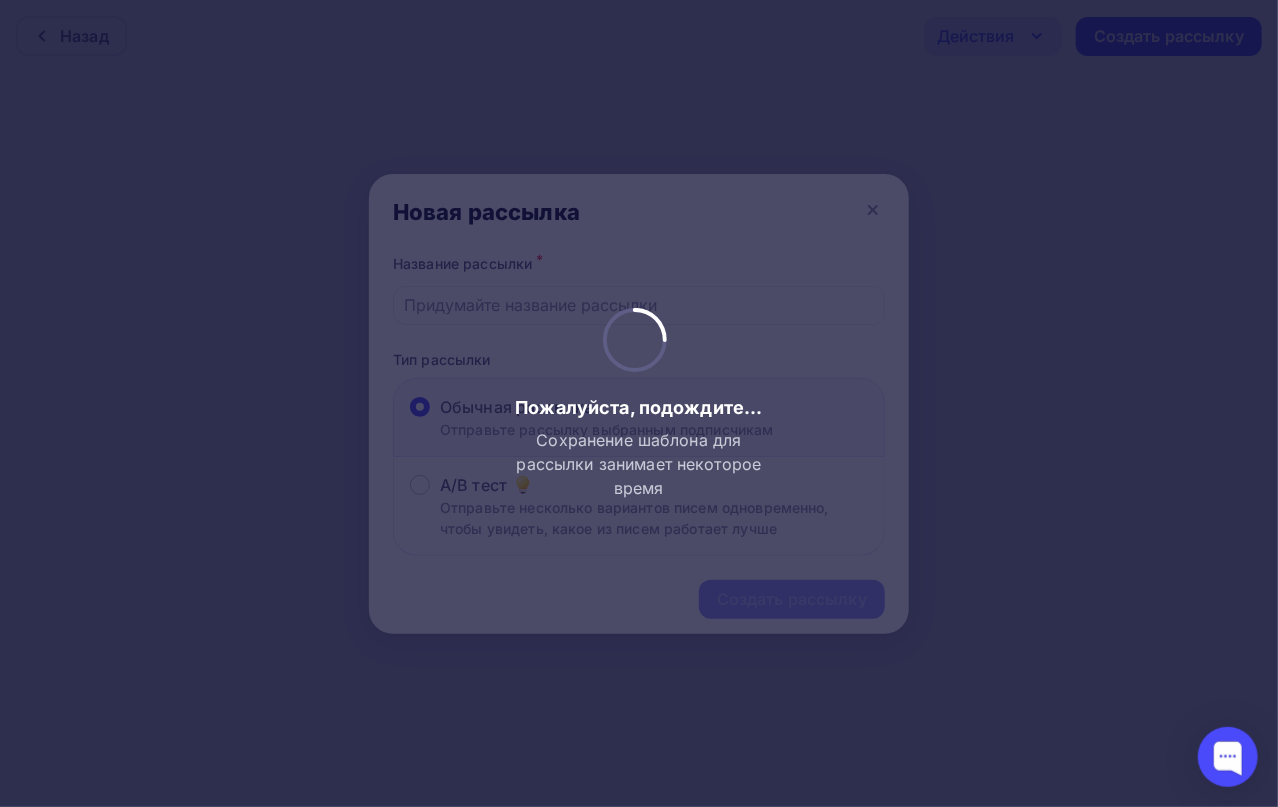 click at bounding box center [639, 403] 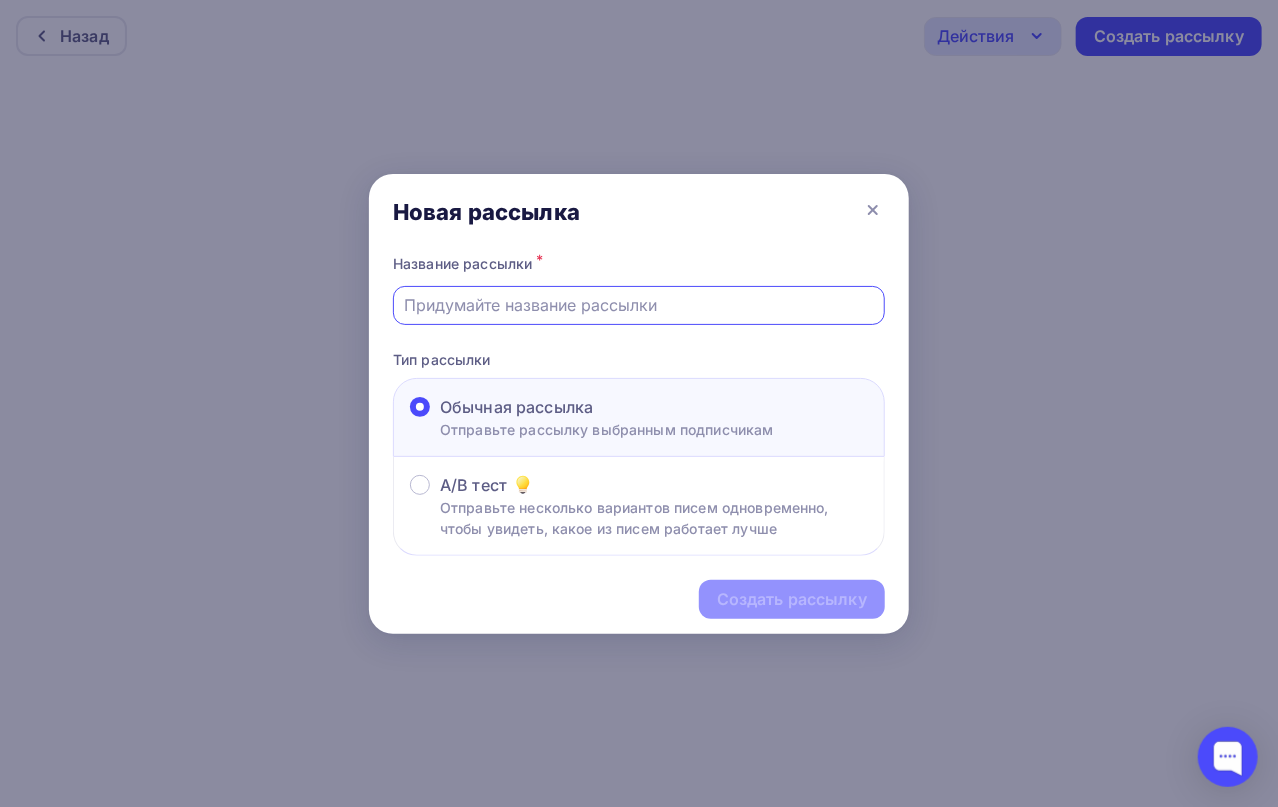 click at bounding box center (639, 305) 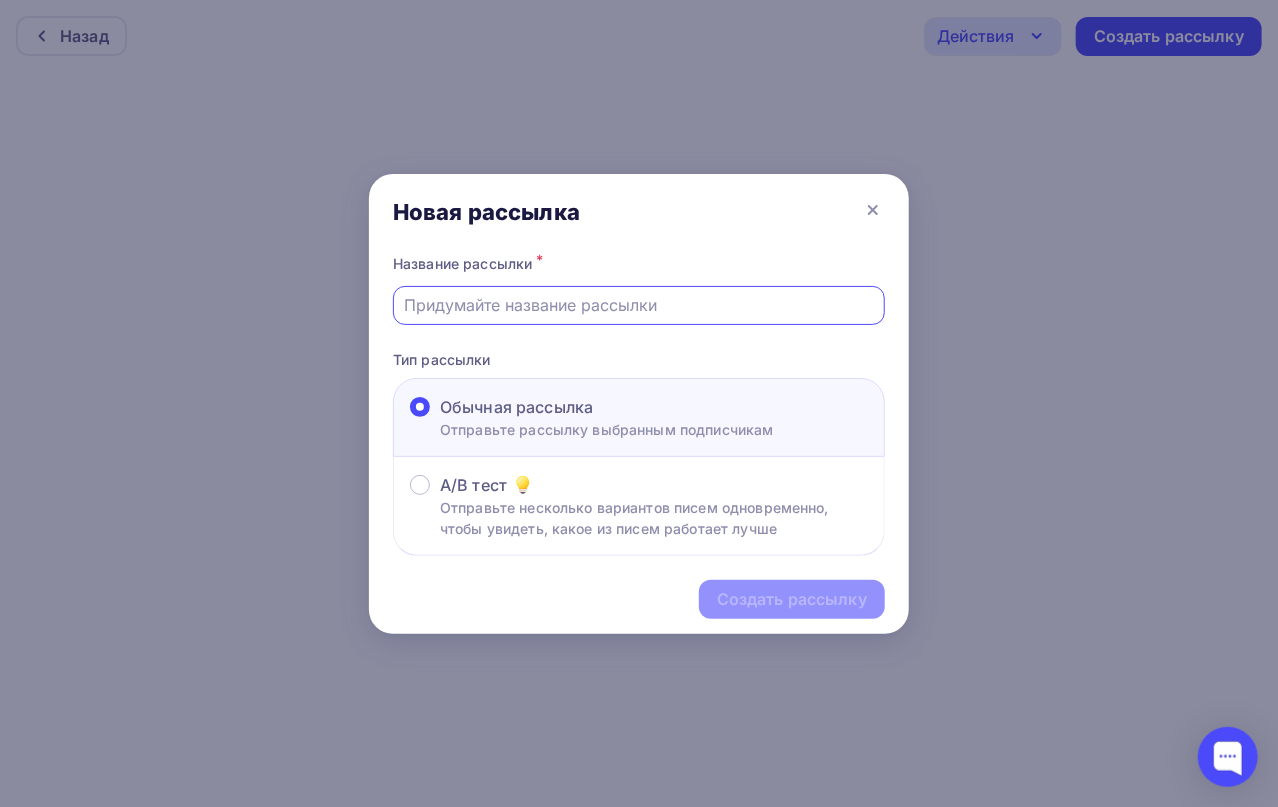 type on "SUMMER sale" 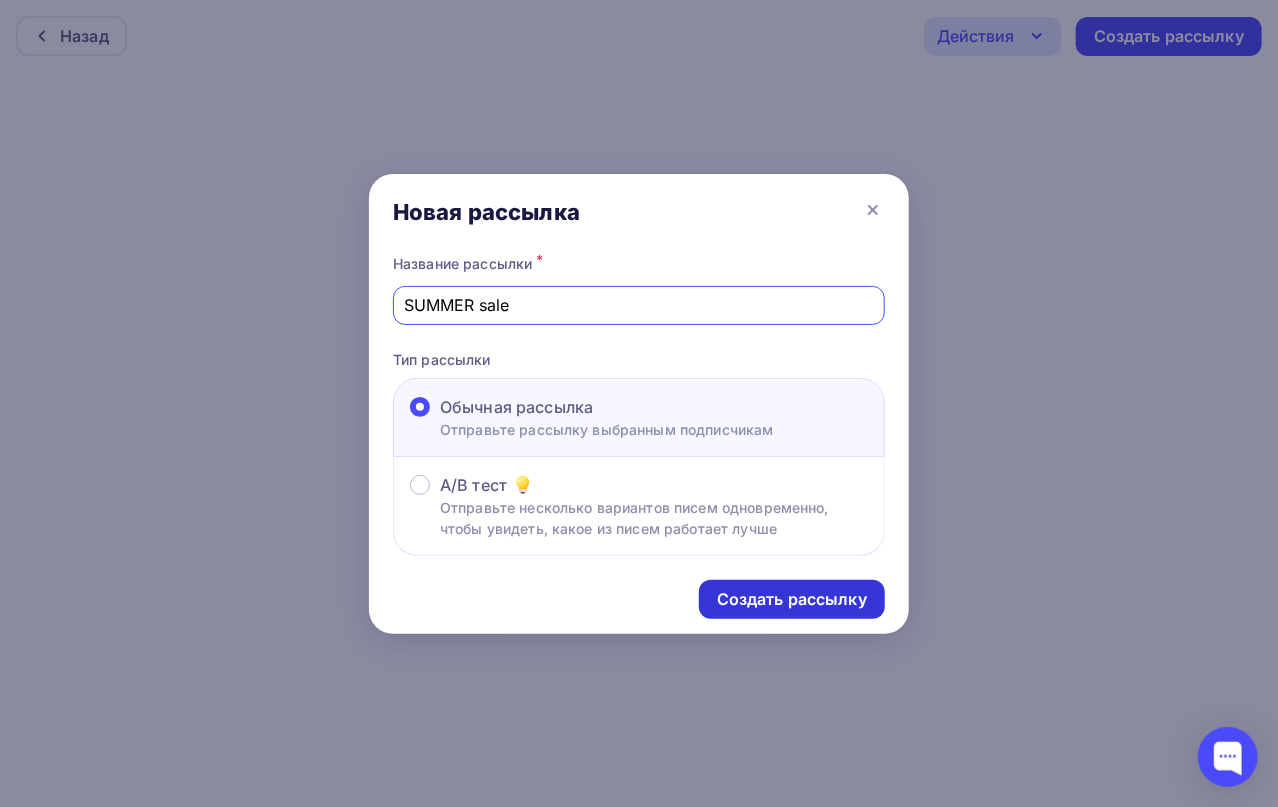 click on "Создать рассылку" at bounding box center (792, 599) 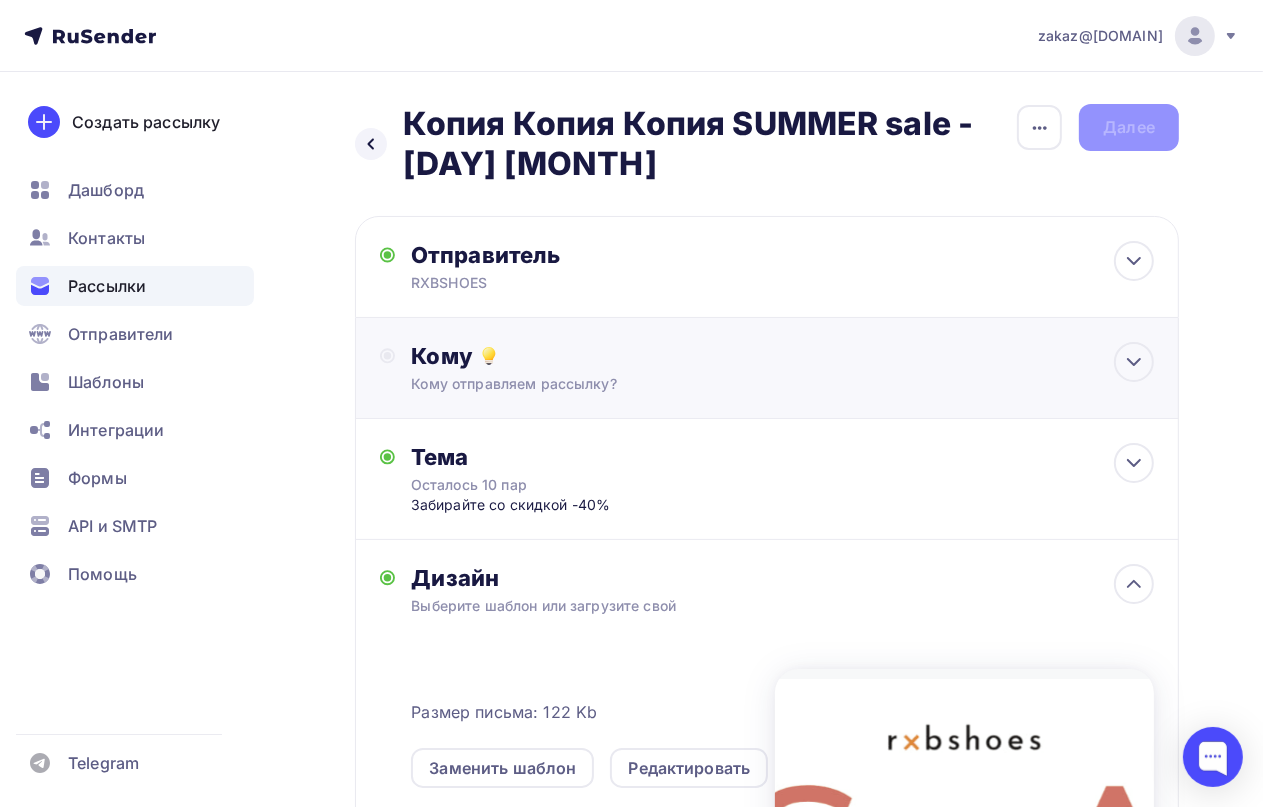 click on "Кому" at bounding box center [782, 356] 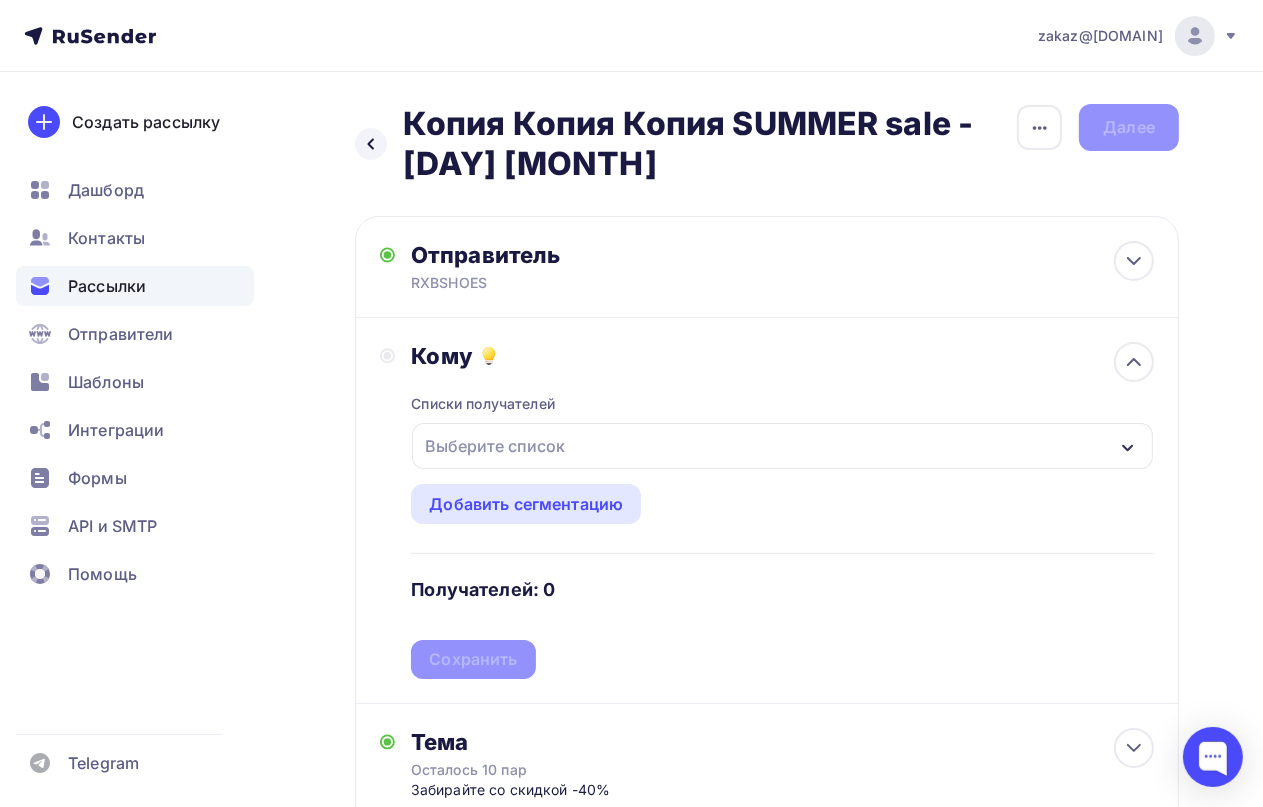 click on "Выберите список" at bounding box center [495, 446] 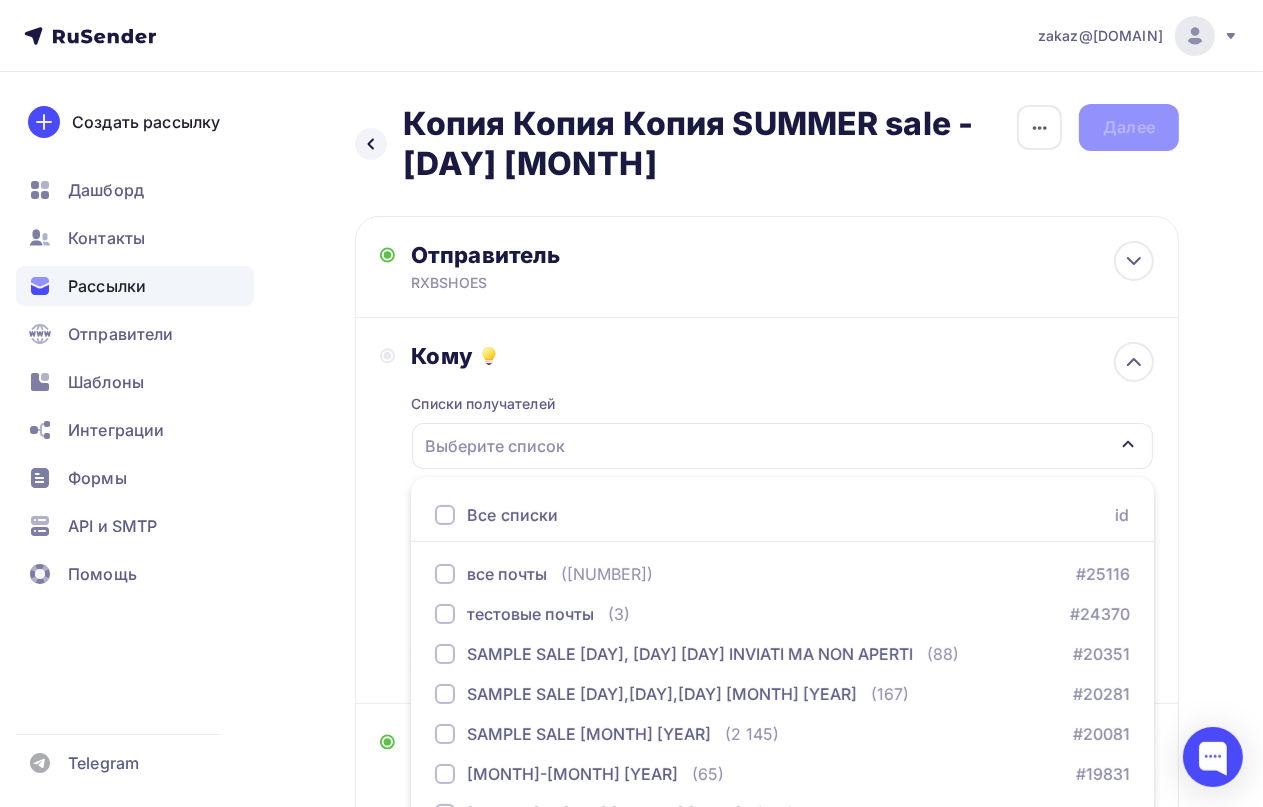 scroll, scrollTop: 187, scrollLeft: 0, axis: vertical 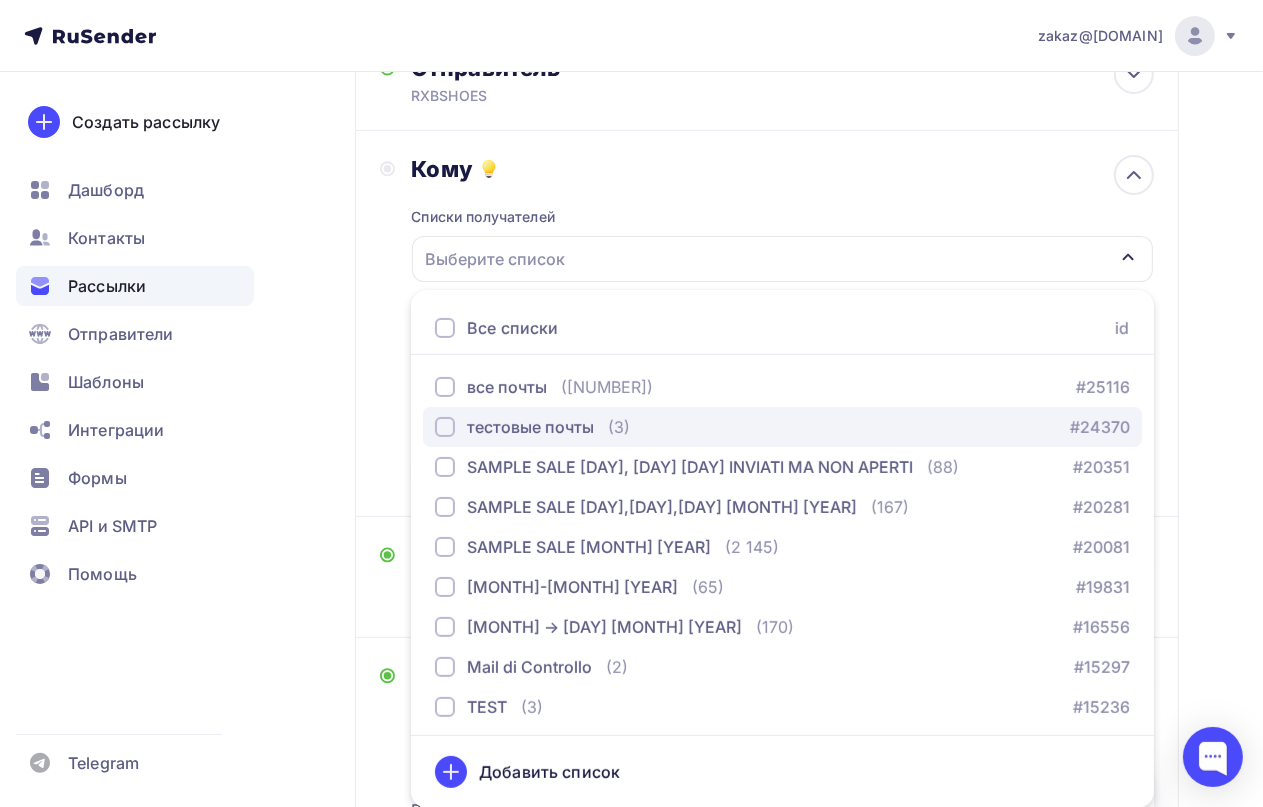 click on "тестовые почты
(3)" at bounding box center (532, 427) 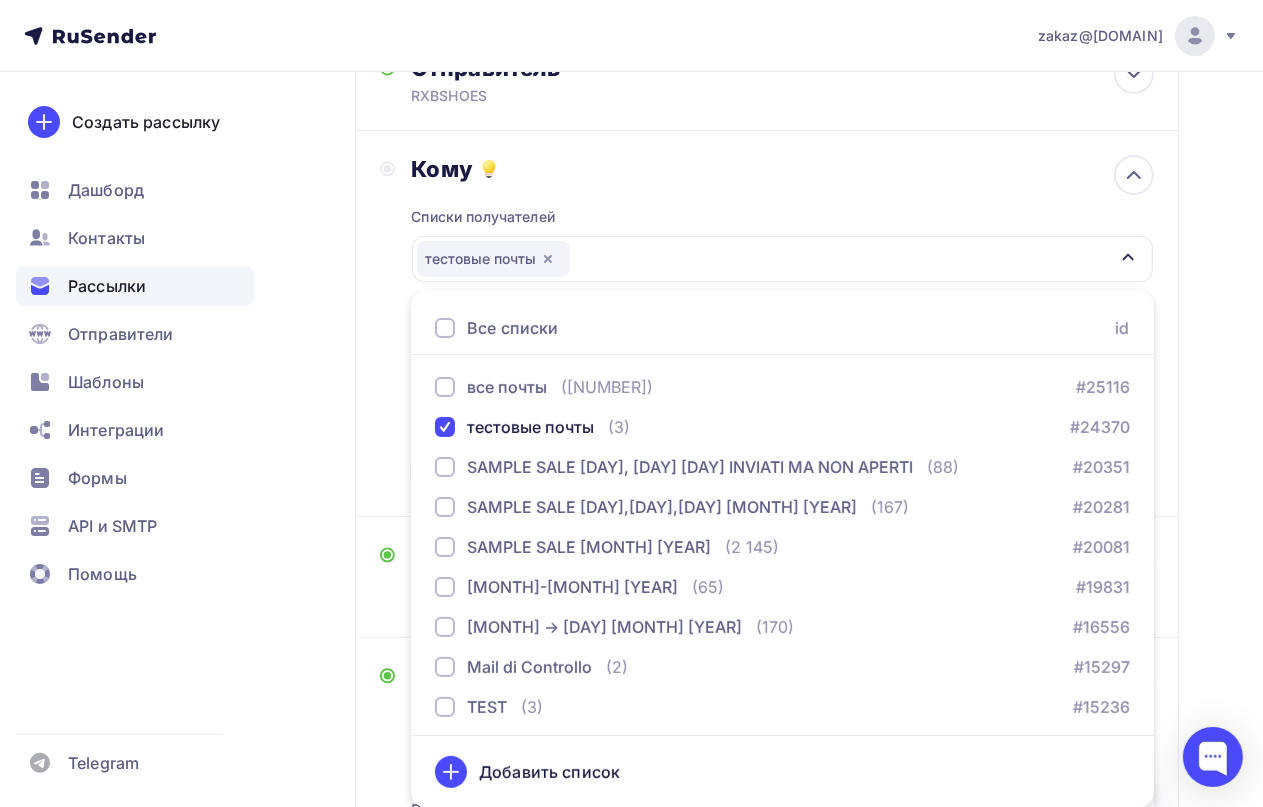 click on "Кому
Списки получателей
тестовые почты
Все списки
id
все почты
(3 025)
#25116
тестовые почты
(3)
#24370
SAMPLE SALE 28, 29 30 INVIATI MA NON APERTI
(88)
#20351
SAMPLE SALE 28,29,30 MARZO 2025
(167)
#20281
SAMPLE SALE INVIATI marzo 2025
(2 145)
#20081
Gennaio-Marzo 2025" at bounding box center (767, 323) 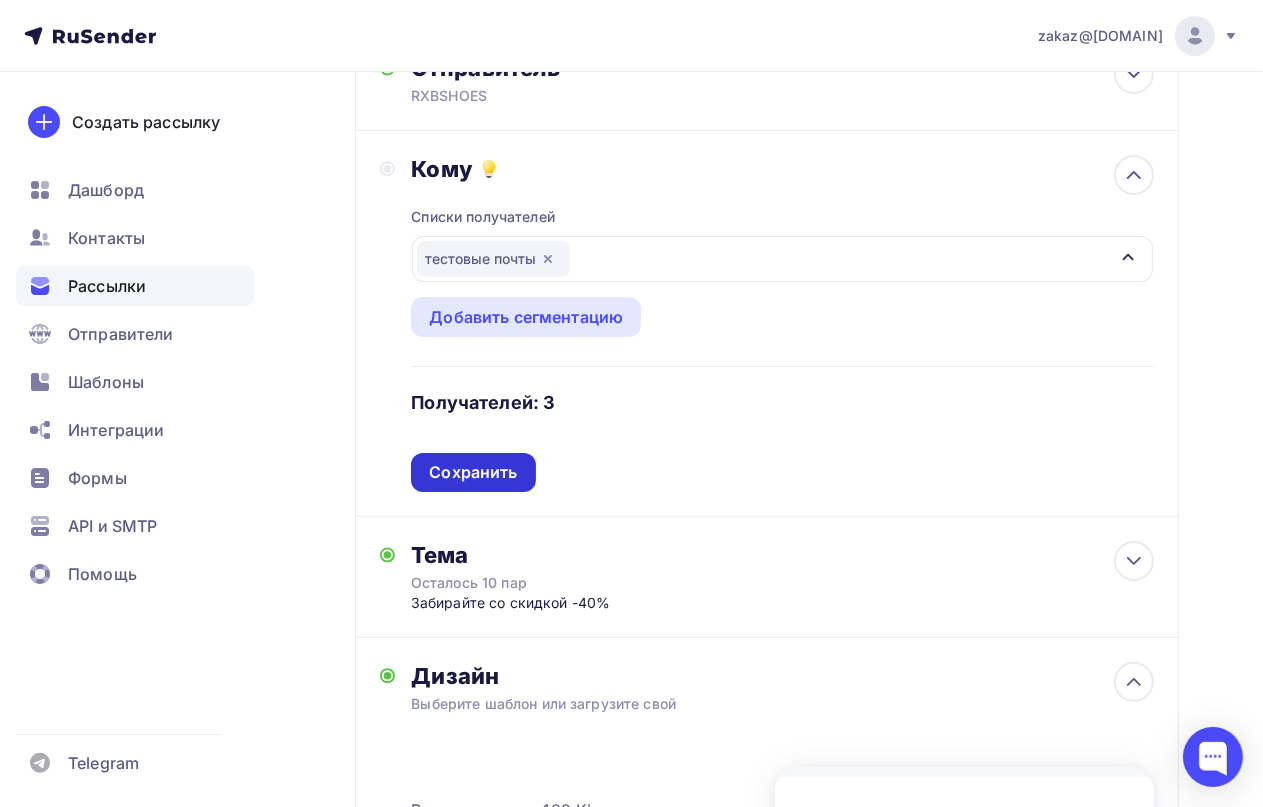 click on "Сохранить" at bounding box center (473, 472) 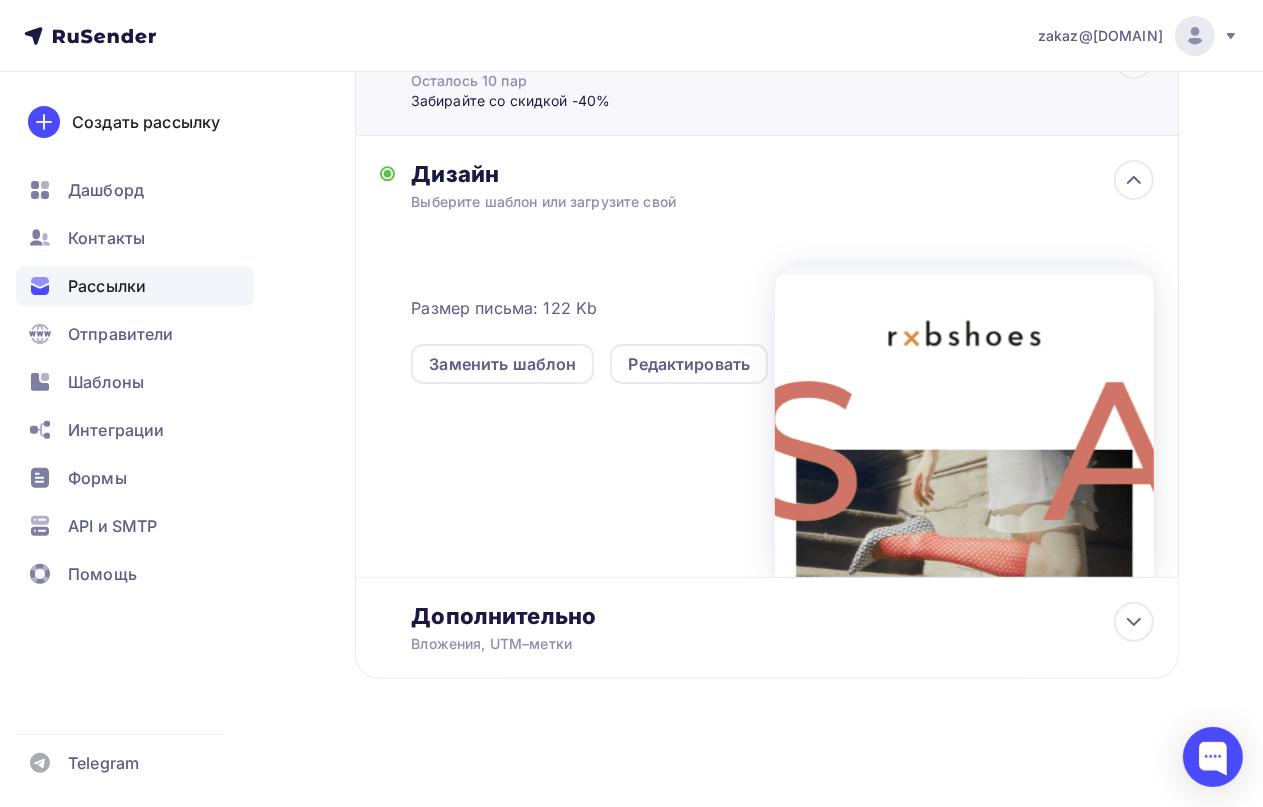 scroll, scrollTop: 0, scrollLeft: 0, axis: both 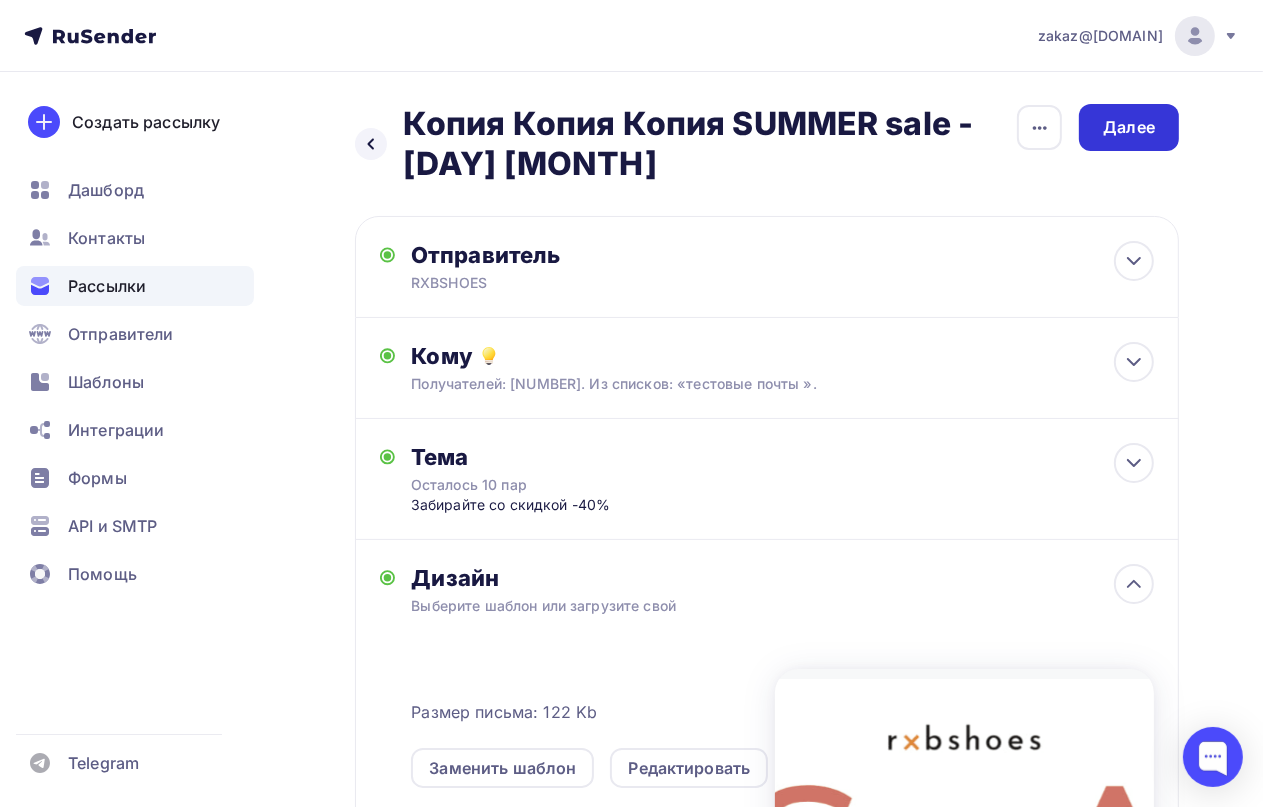 click on "Далее" at bounding box center [1129, 127] 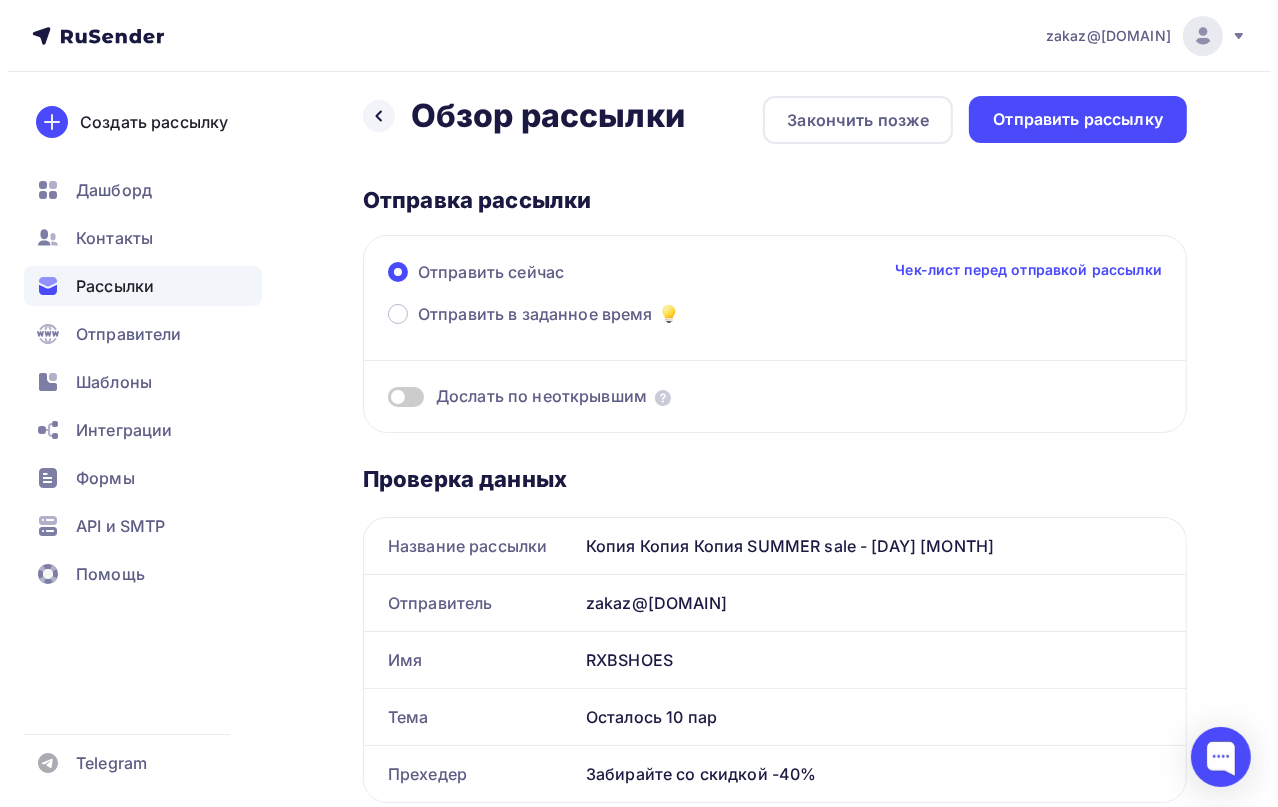 scroll, scrollTop: 0, scrollLeft: 0, axis: both 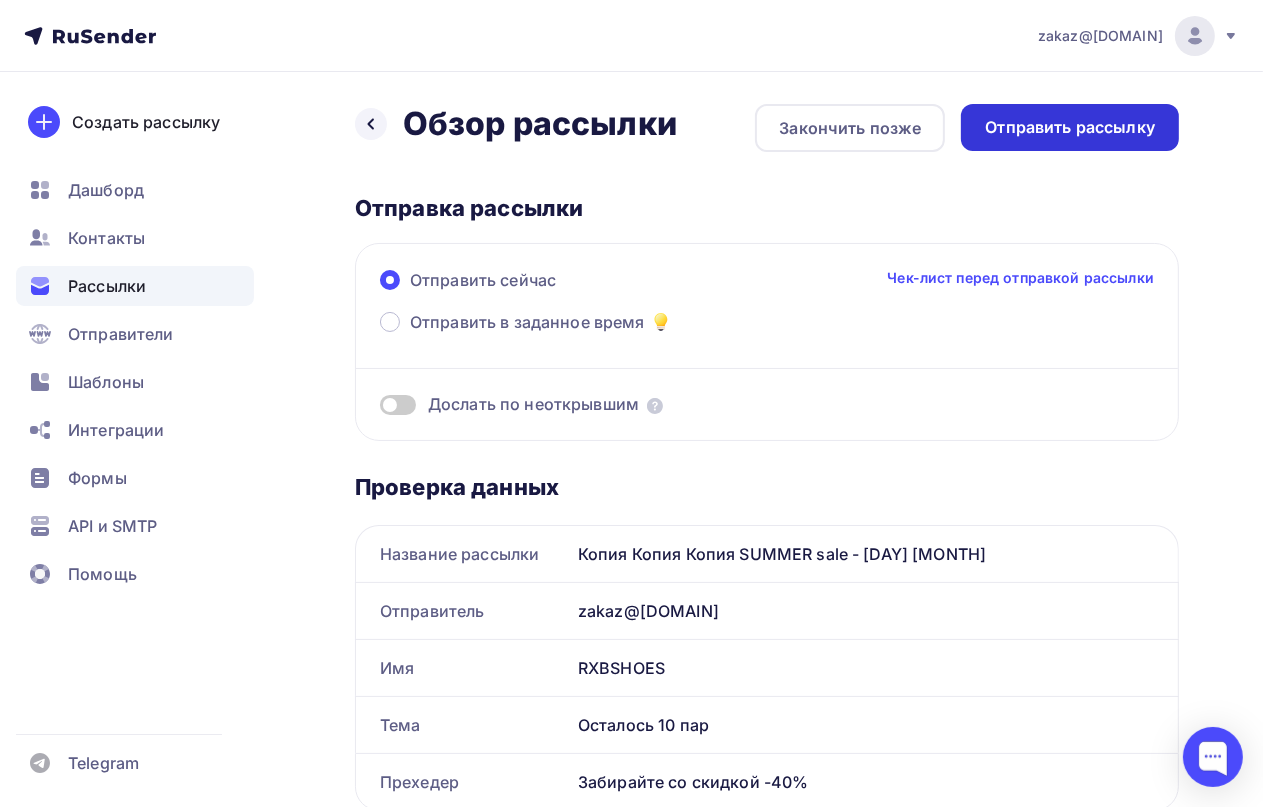 click on "Отправить рассылку" at bounding box center (1070, 127) 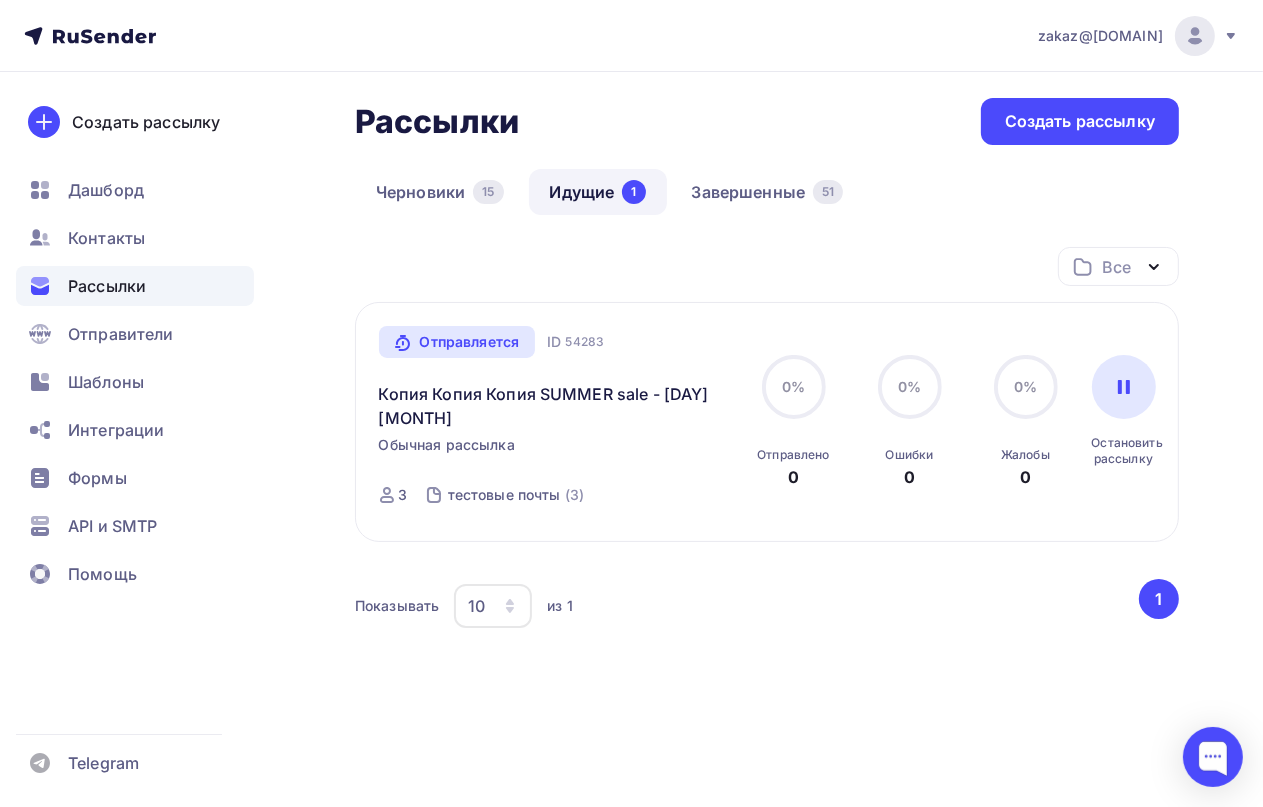 scroll, scrollTop: 0, scrollLeft: 0, axis: both 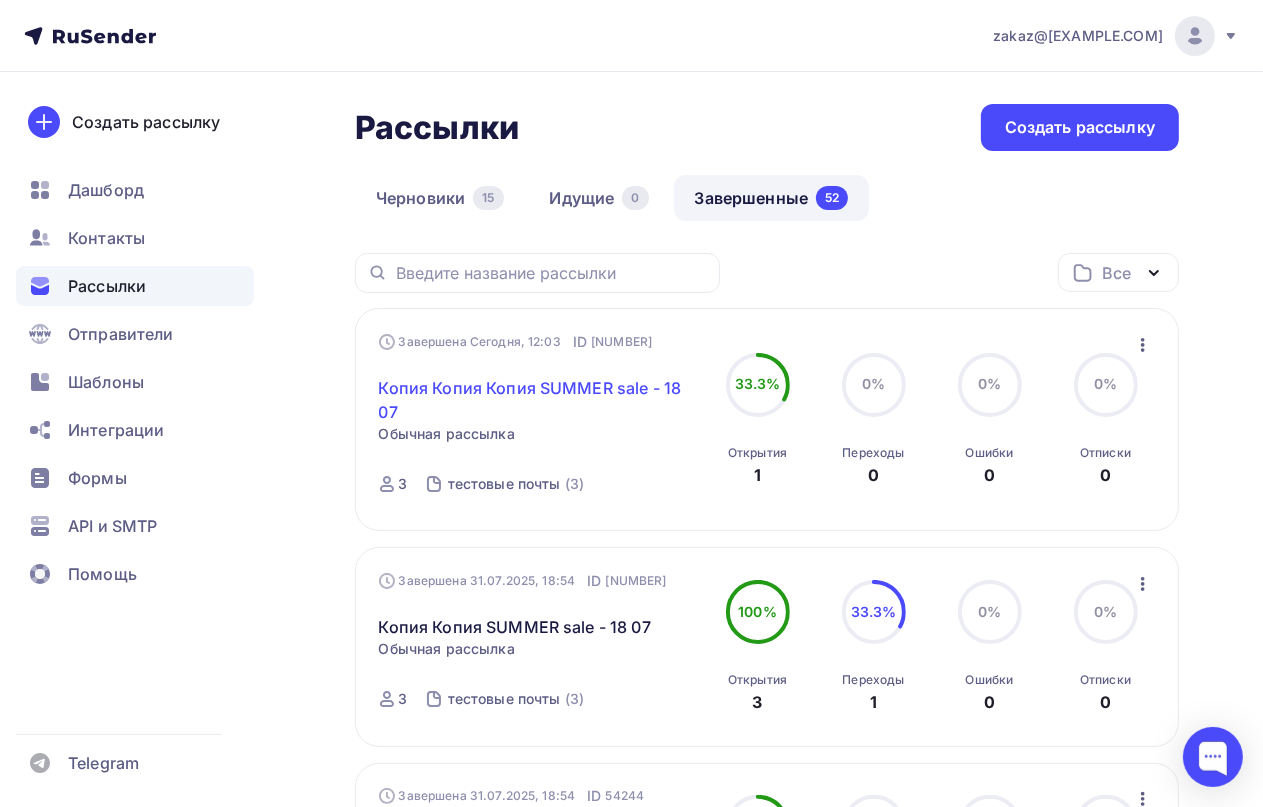 click on "Копия Копия Копия  SUMMER sale - 18 07" at bounding box center [539, 400] 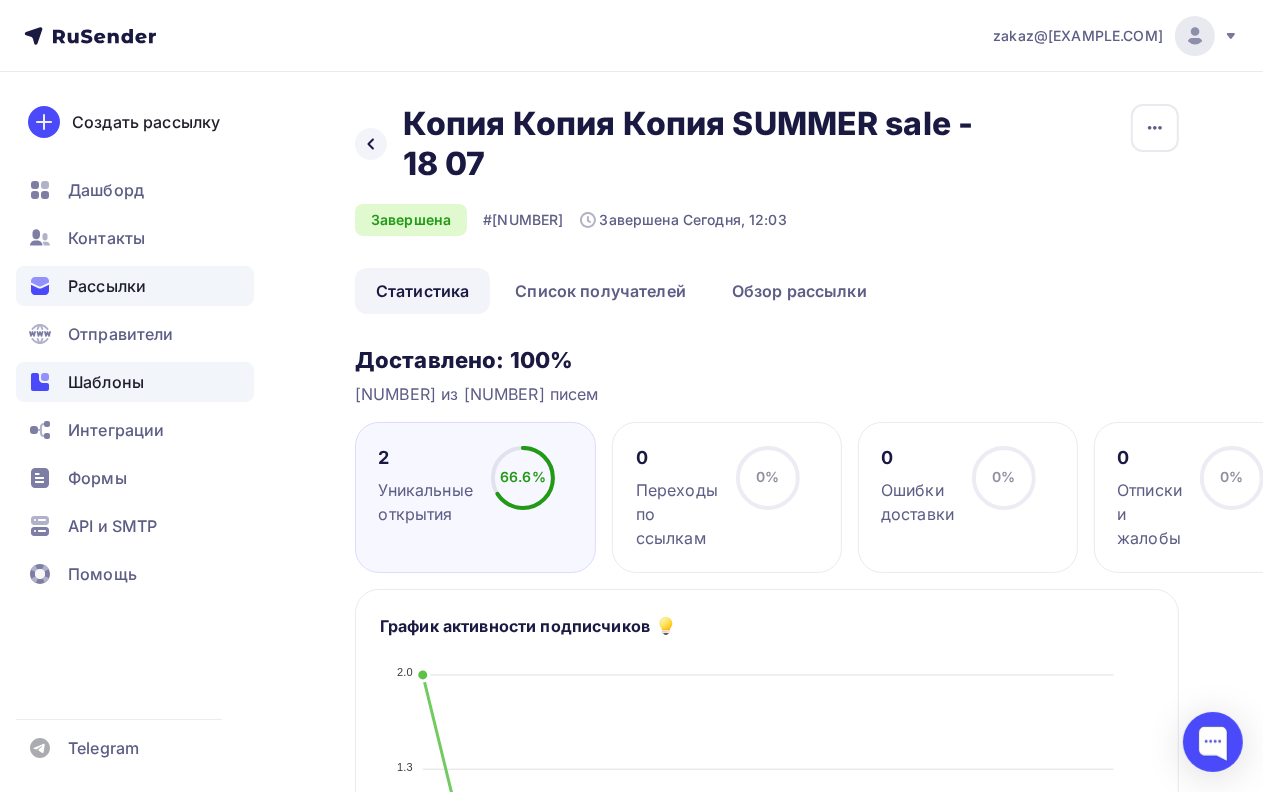 click on "Шаблоны" at bounding box center (106, 382) 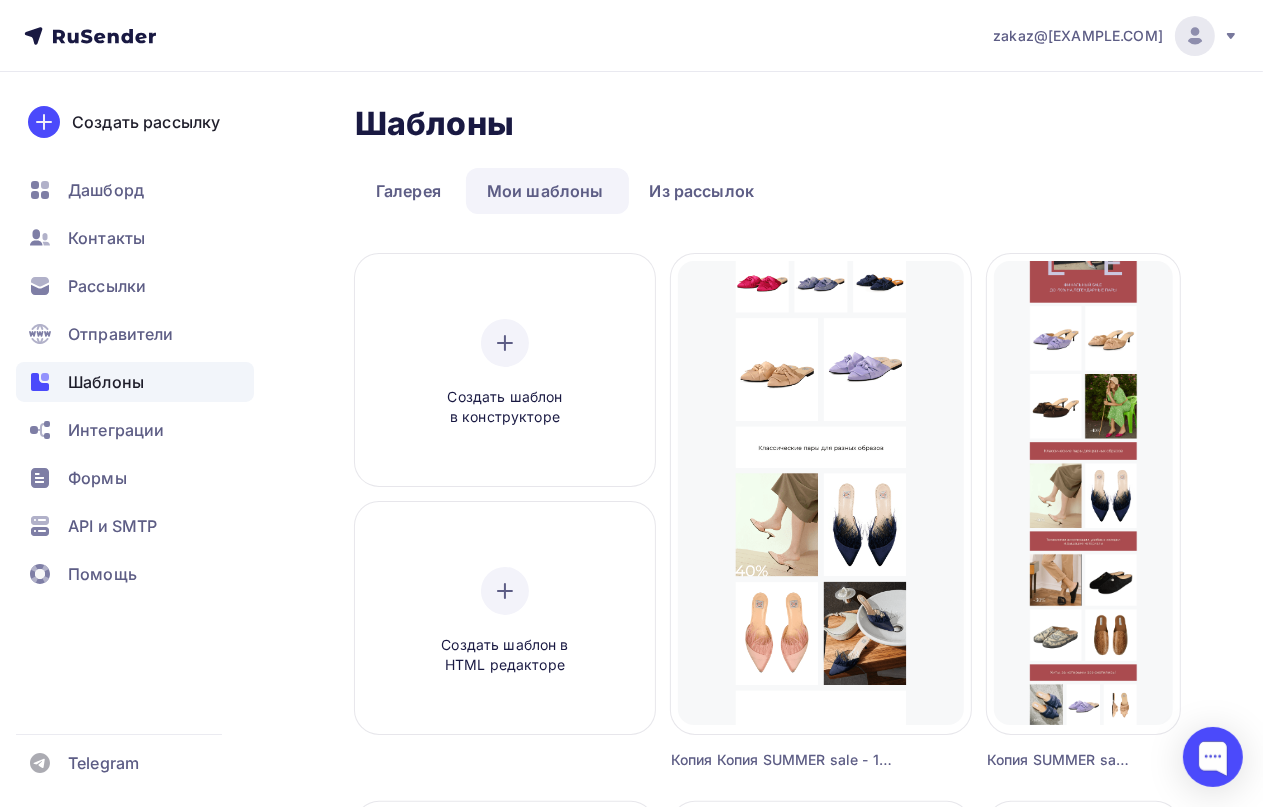 click on "Дашборд
Контакты
Рассылки
Отправители
Шаблоны
Интеграции
Формы
API и SMTP
Помощь" at bounding box center (135, 387) 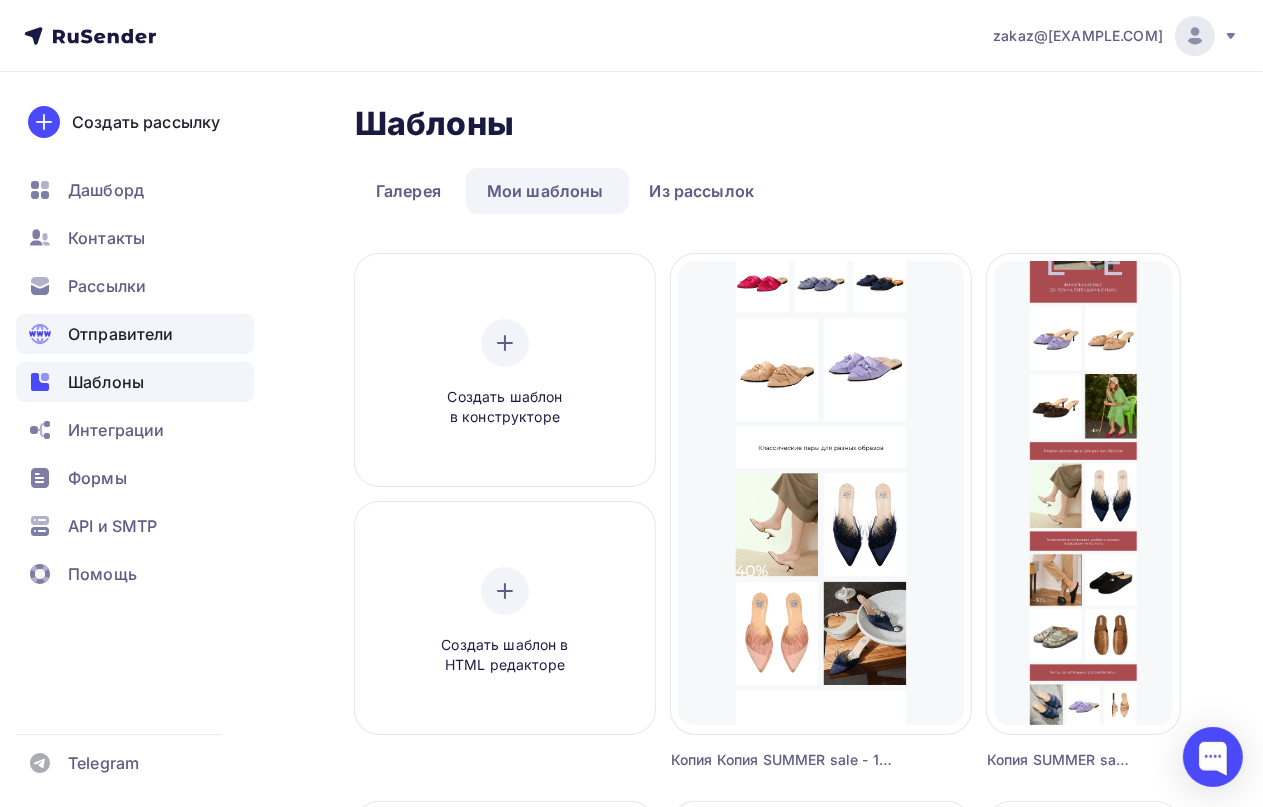click on "Отправители" at bounding box center [135, 334] 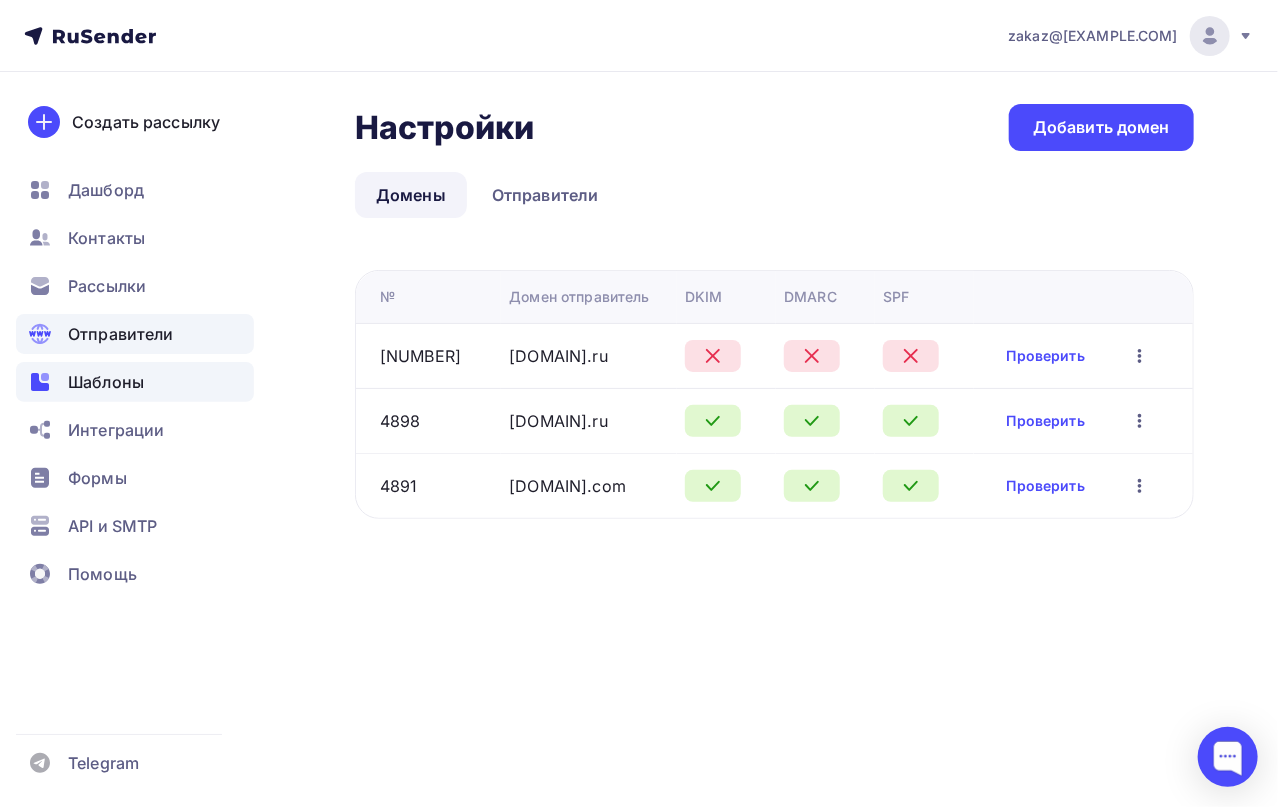 click on "Шаблоны" at bounding box center [106, 382] 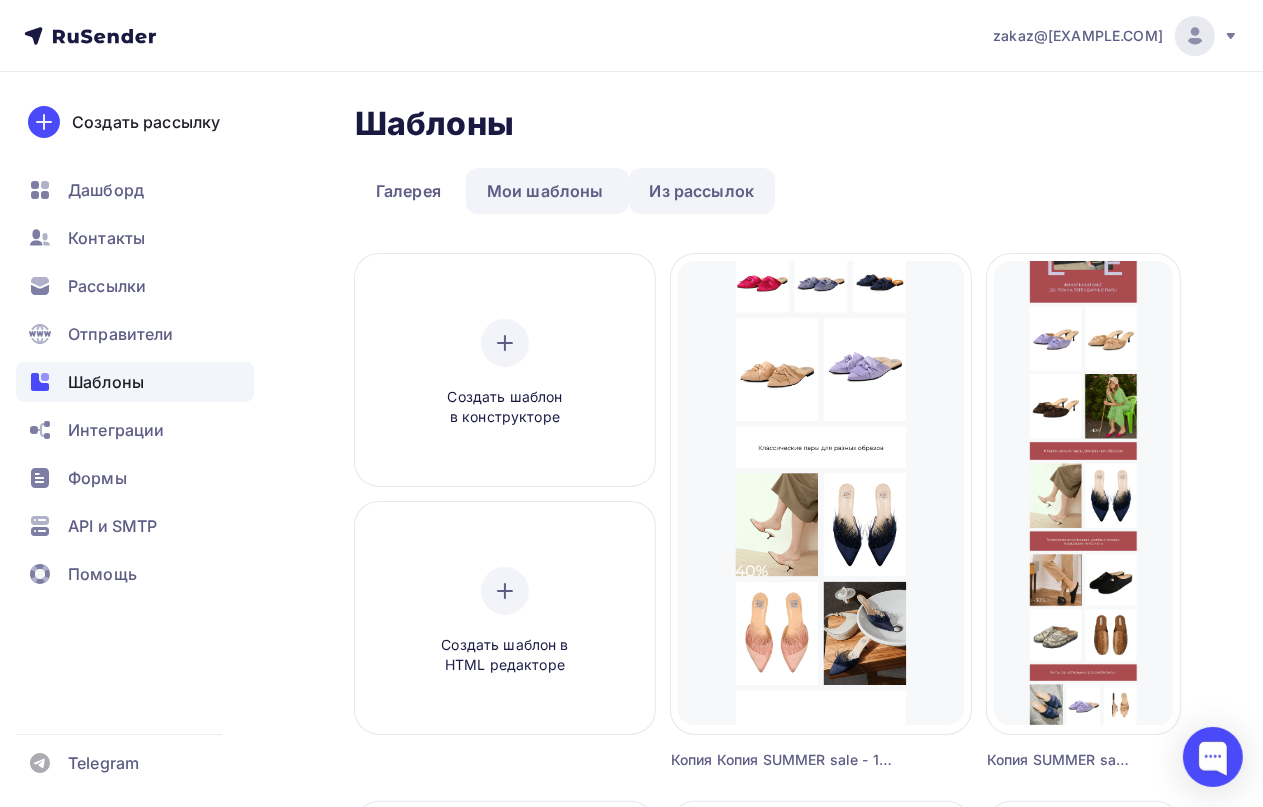 click on "Из рассылок" at bounding box center [702, 191] 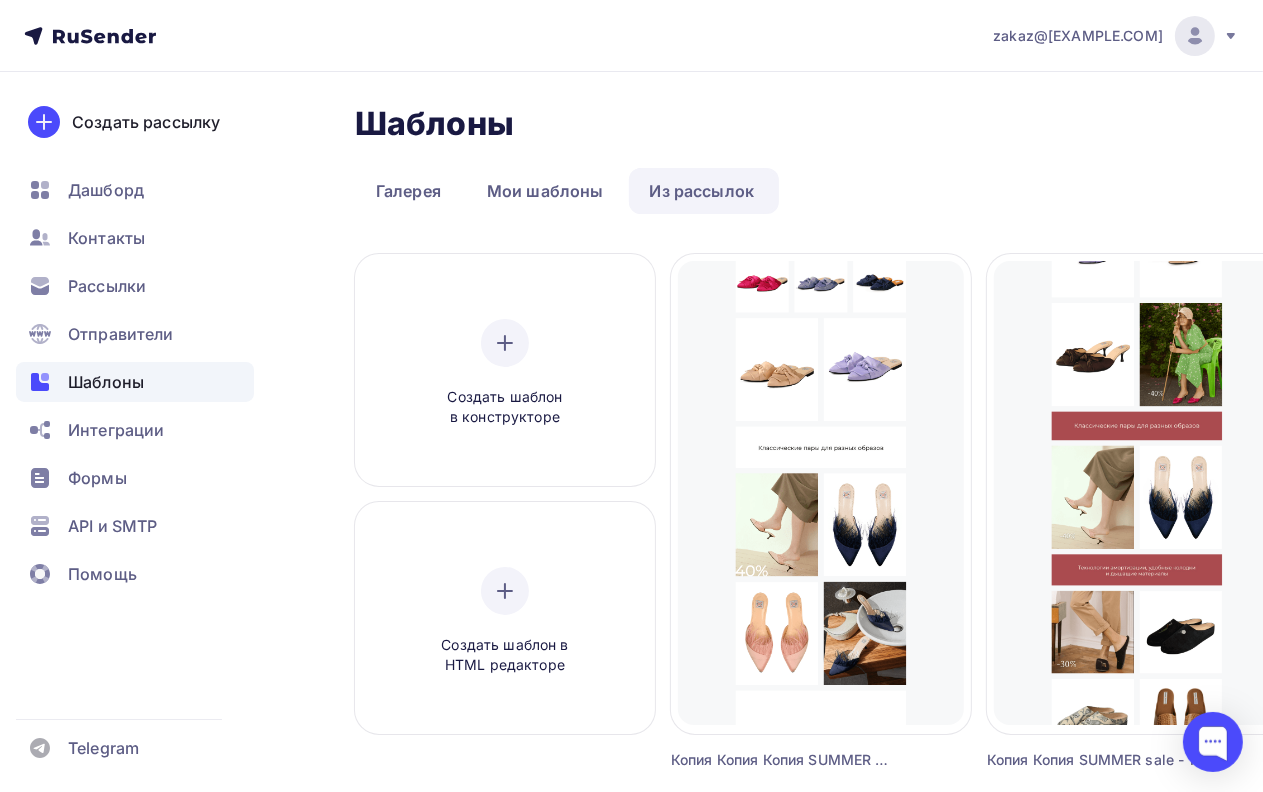 click on "Из рассылок" at bounding box center (702, 191) 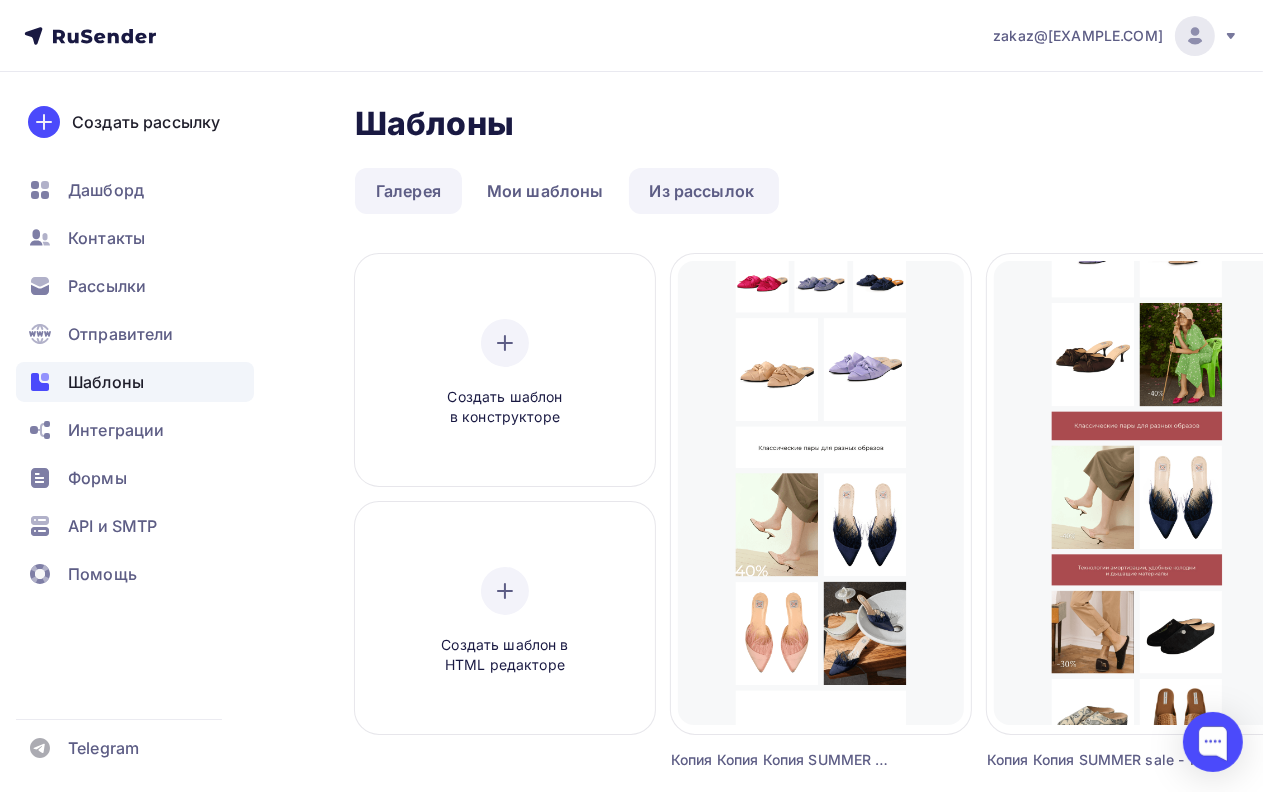 click on "Галерея" at bounding box center (408, 191) 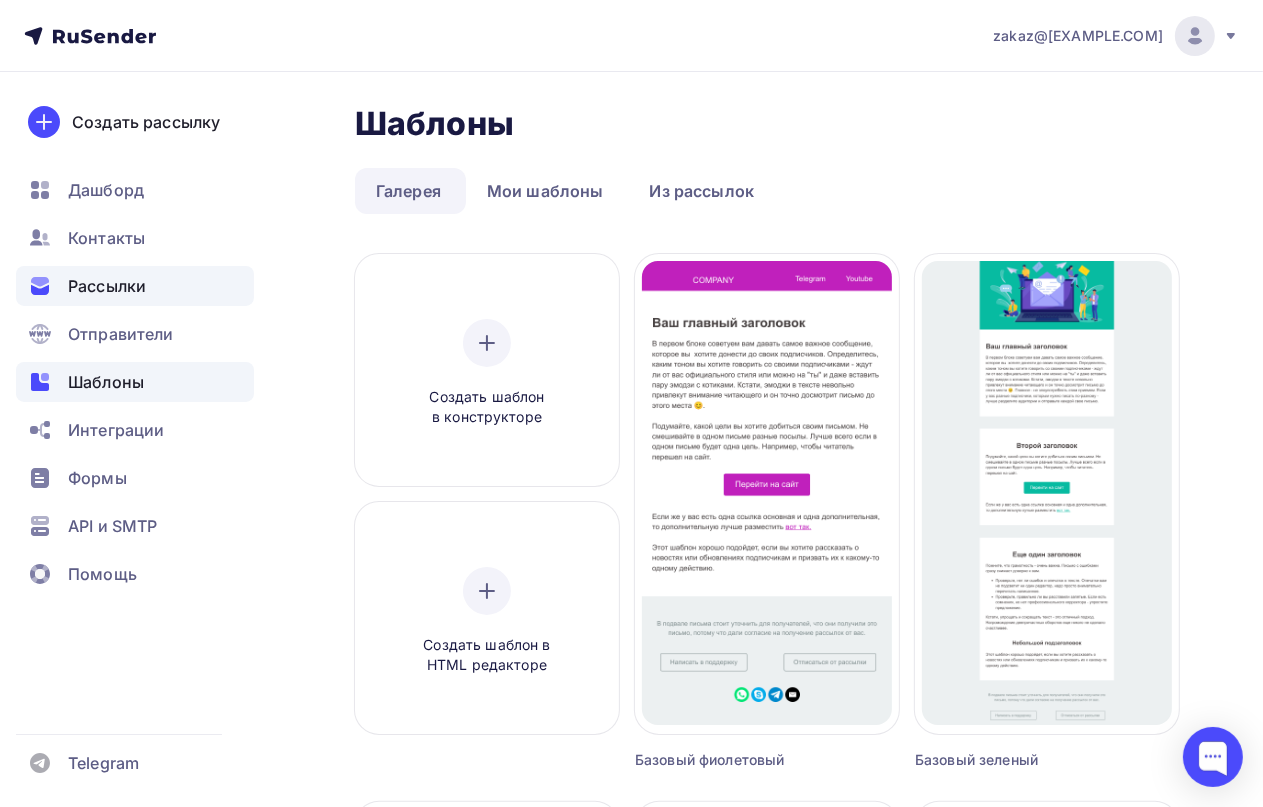 click on "Рассылки" at bounding box center [107, 286] 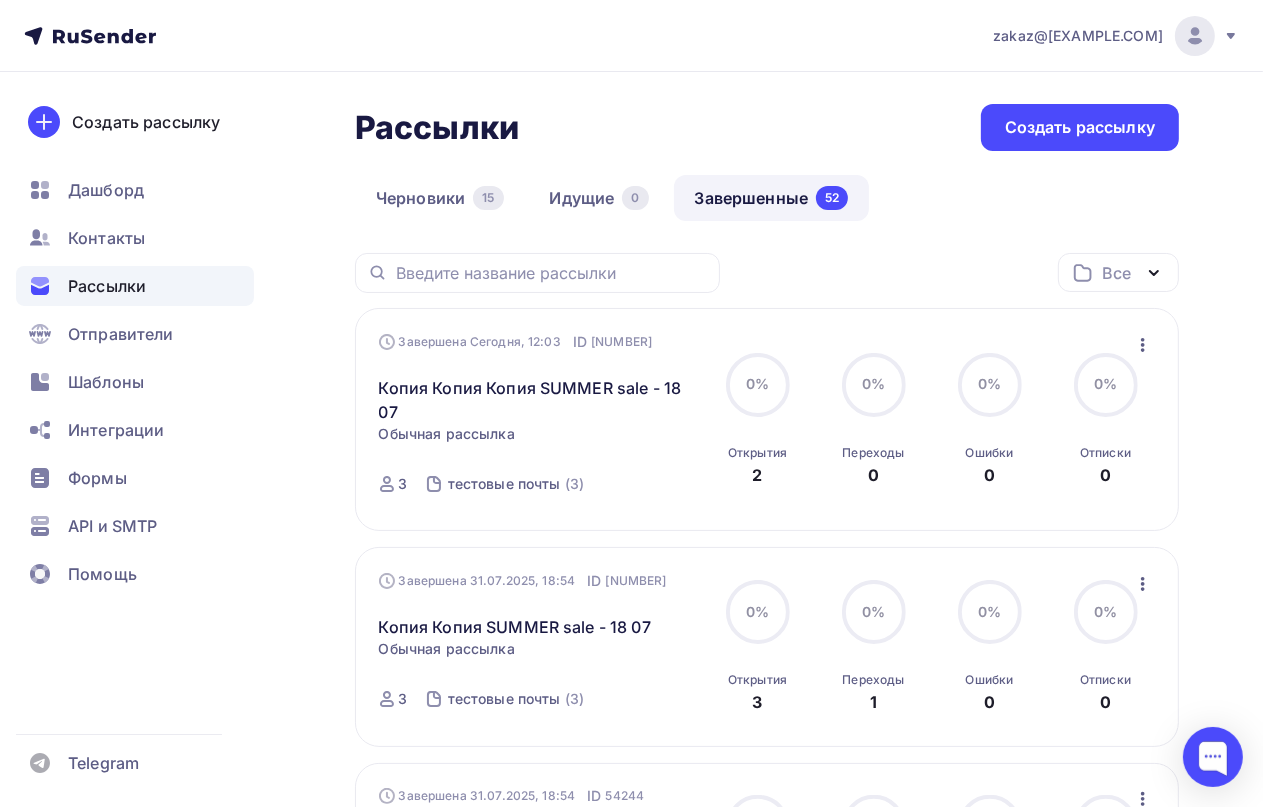 click on "Завершена
Сегодня, 12:03
ID   54283             Копия Копия Копия  SUMMER sale - 18 07
Статистика
Обзор рассылки
Копировать в новую
Добавить в папку
Обычная рассылка
Завершена
Сегодня, 12:03
ID   54283    Завершена
3
тестовые почты    (3)     0%   0%
Открытия
2
0%   0%
Переходы
0
0%   0%
Ошибки
0
0%   0%
Отписки
0
Статистика
Обзор рассылки" at bounding box center (767, 419) 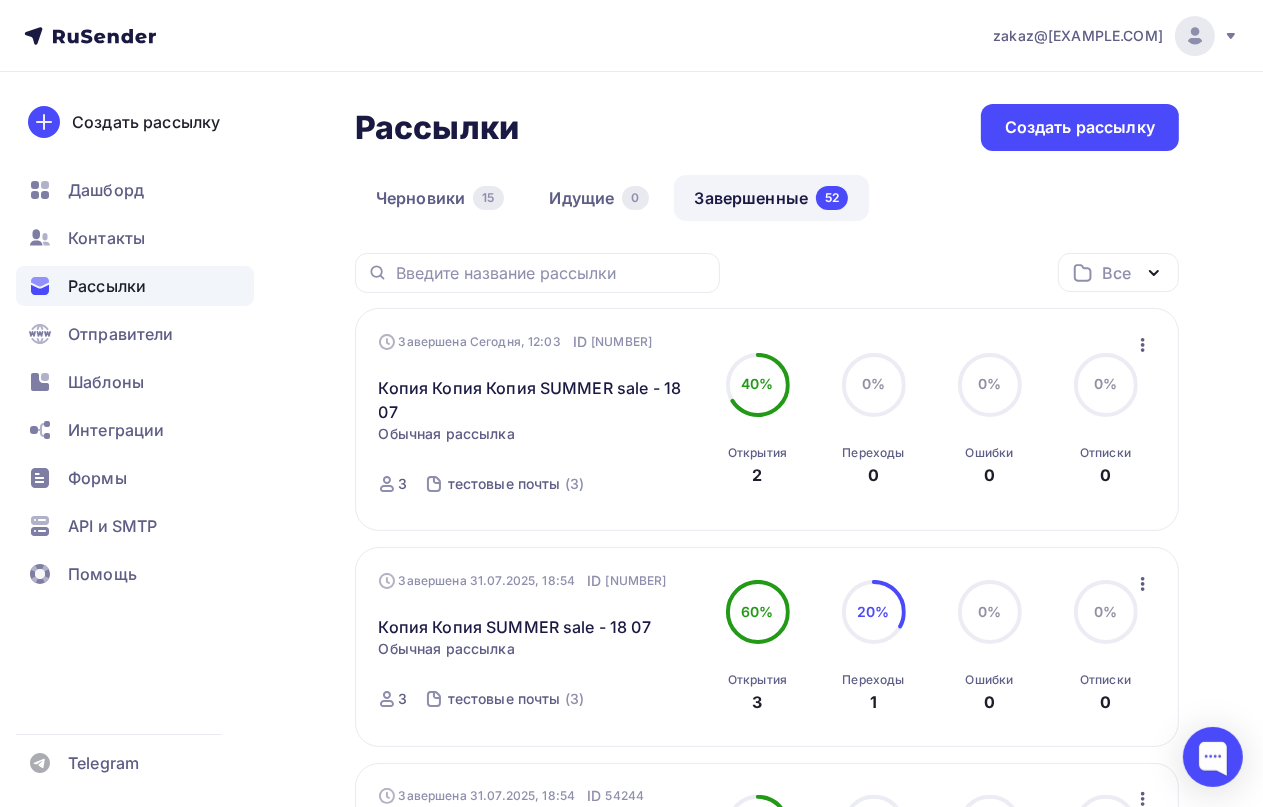 click 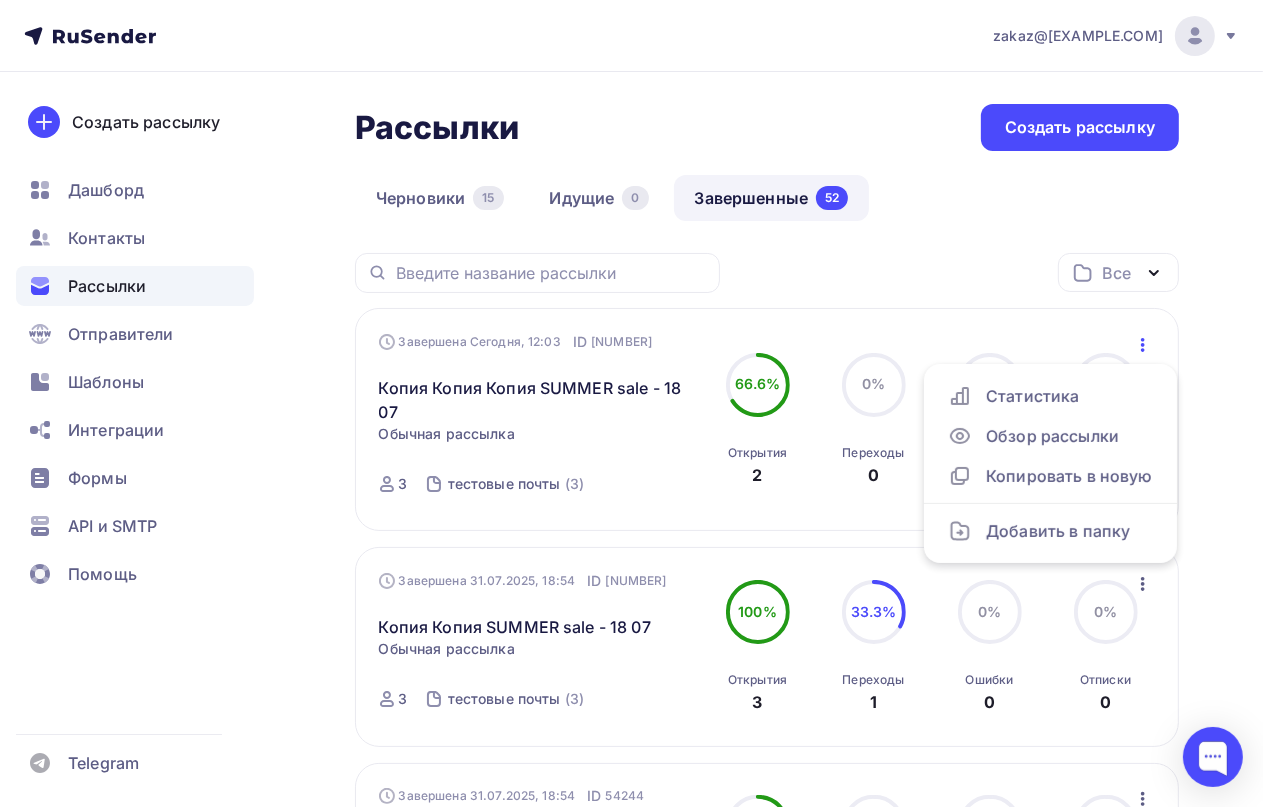 click on "Завершена
Сегодня, 12:03
ID   54283             Копия Копия Копия  SUMMER sale - 18 07
Статистика
Обзор рассылки
Копировать в новую
Добавить в папку
Обычная рассылка
Завершена
Сегодня, 12:03
ID   54283    Завершена
3
тестовые почты    (3)" at bounding box center (539, 420) 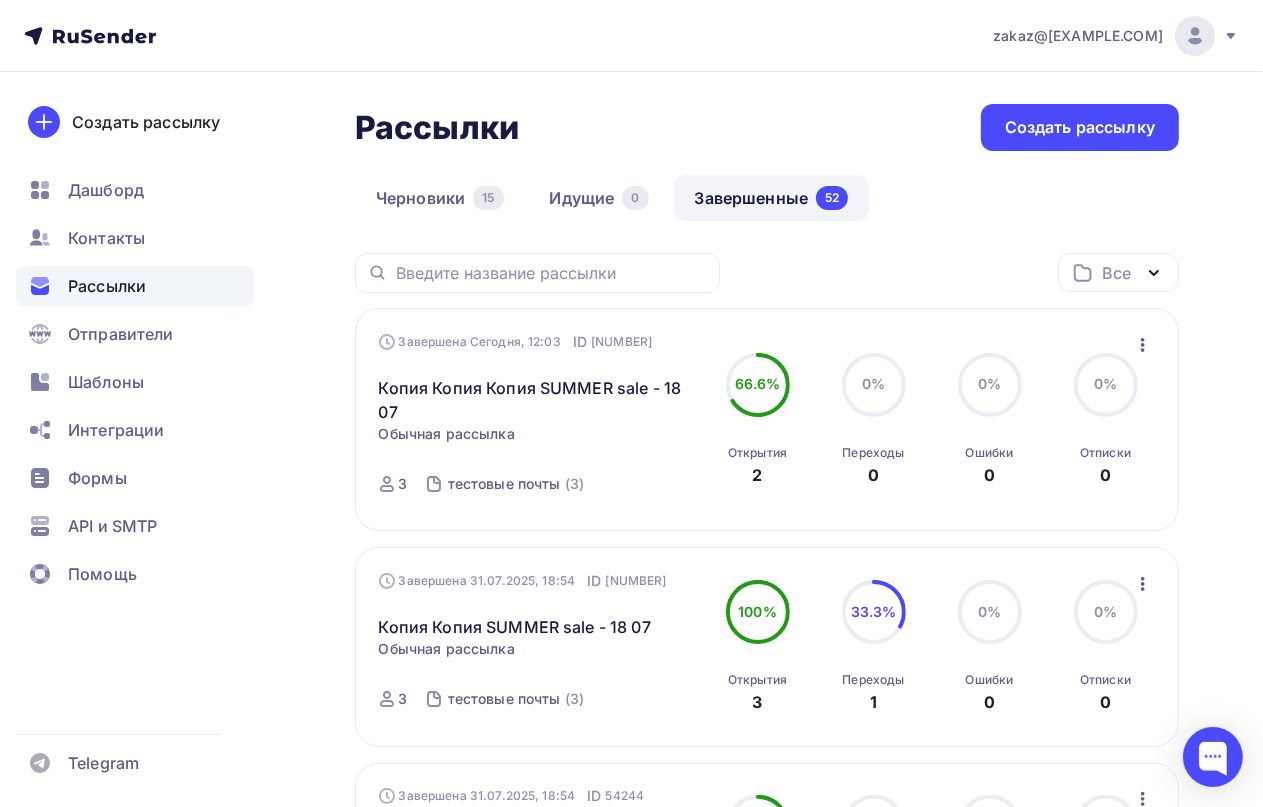 click on "Завершена
Сегодня, 12:03
ID   54283             Копия Копия Копия  SUMMER sale - 18 07
Статистика
Обзор рассылки
Копировать в новую
Добавить в папку
Обычная рассылка
Завершена
Сегодня, 12:03
ID   54283    Завершена
3
тестовые почты    (3)     66.6%   66.6%
Открытия
2
0%   0%
Переходы
0
0%   0%
Ошибки
0
0%   0%
Отписки
0
Статистика
Обзор рассылки" at bounding box center (767, 419) 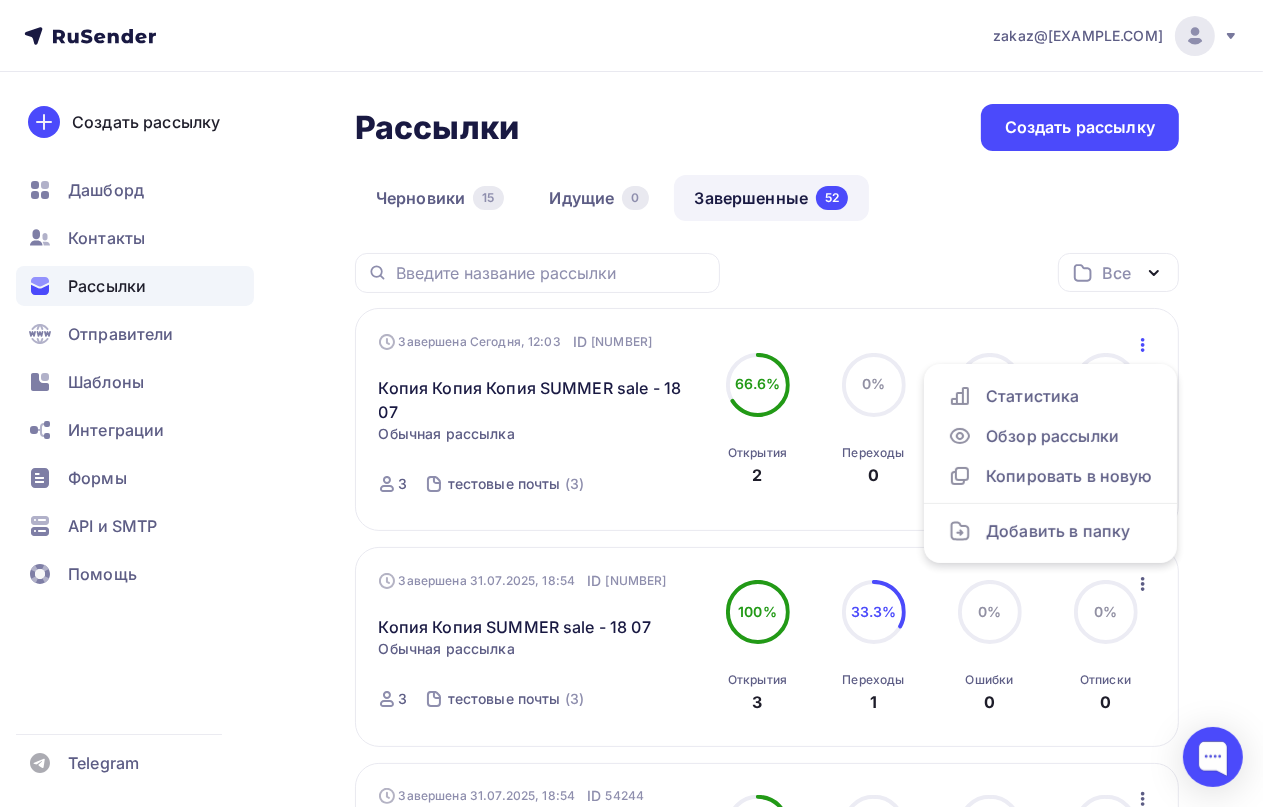 click on "Открытия" at bounding box center (757, 453) 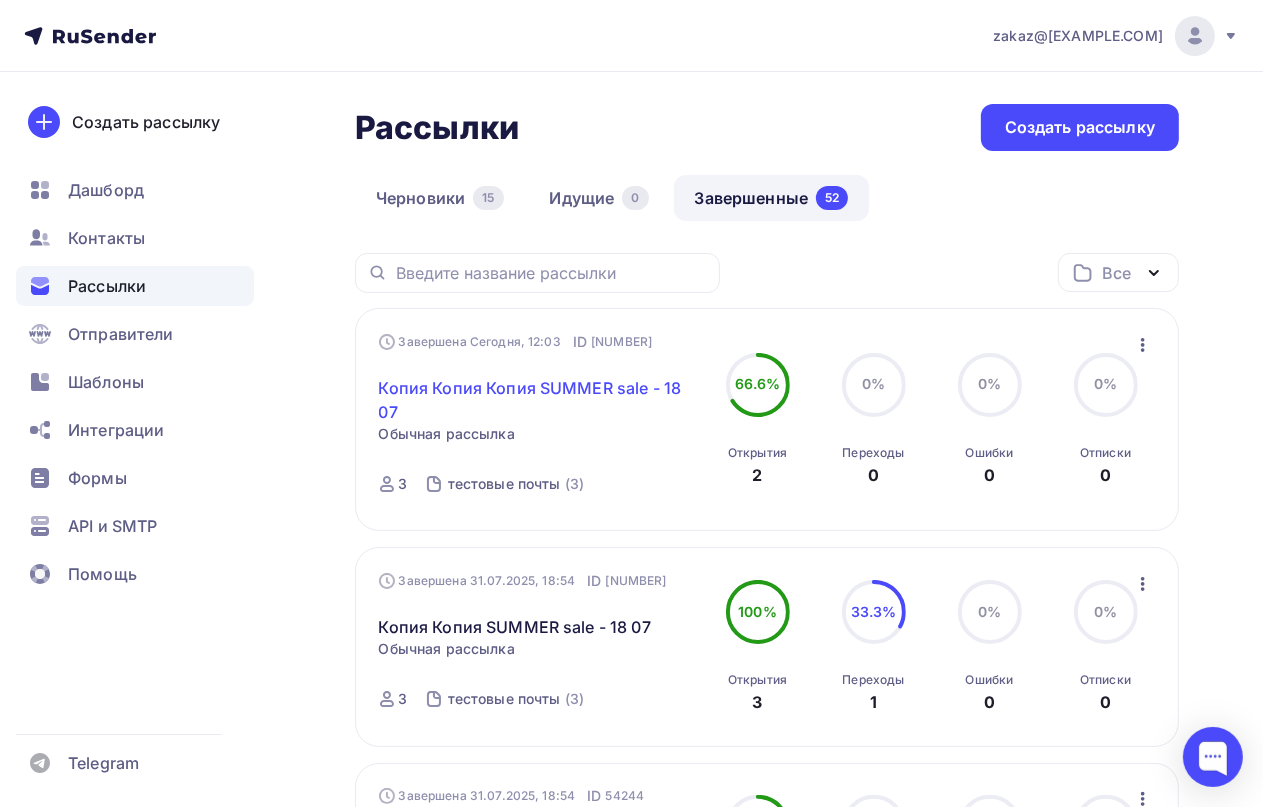 click on "Копия Копия Копия  SUMMER sale - 18 07" at bounding box center (539, 400) 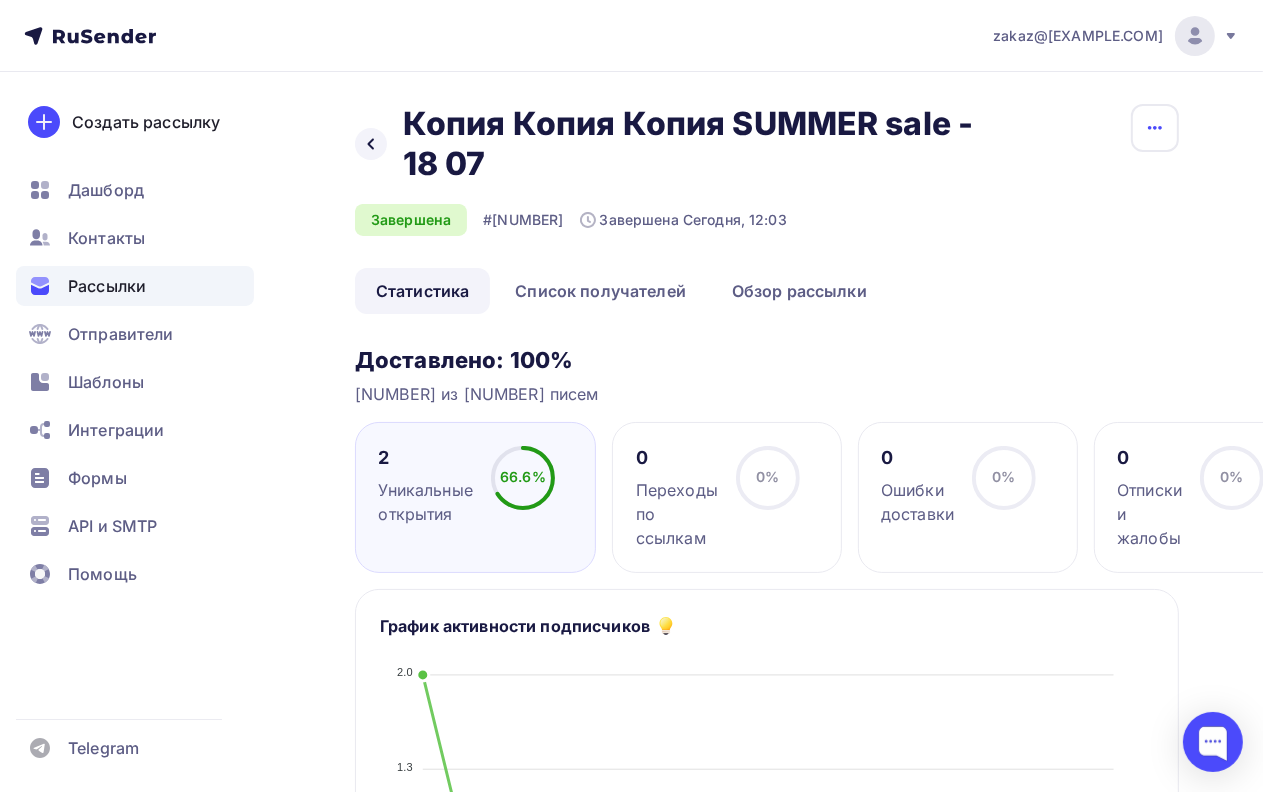 click at bounding box center (1155, 128) 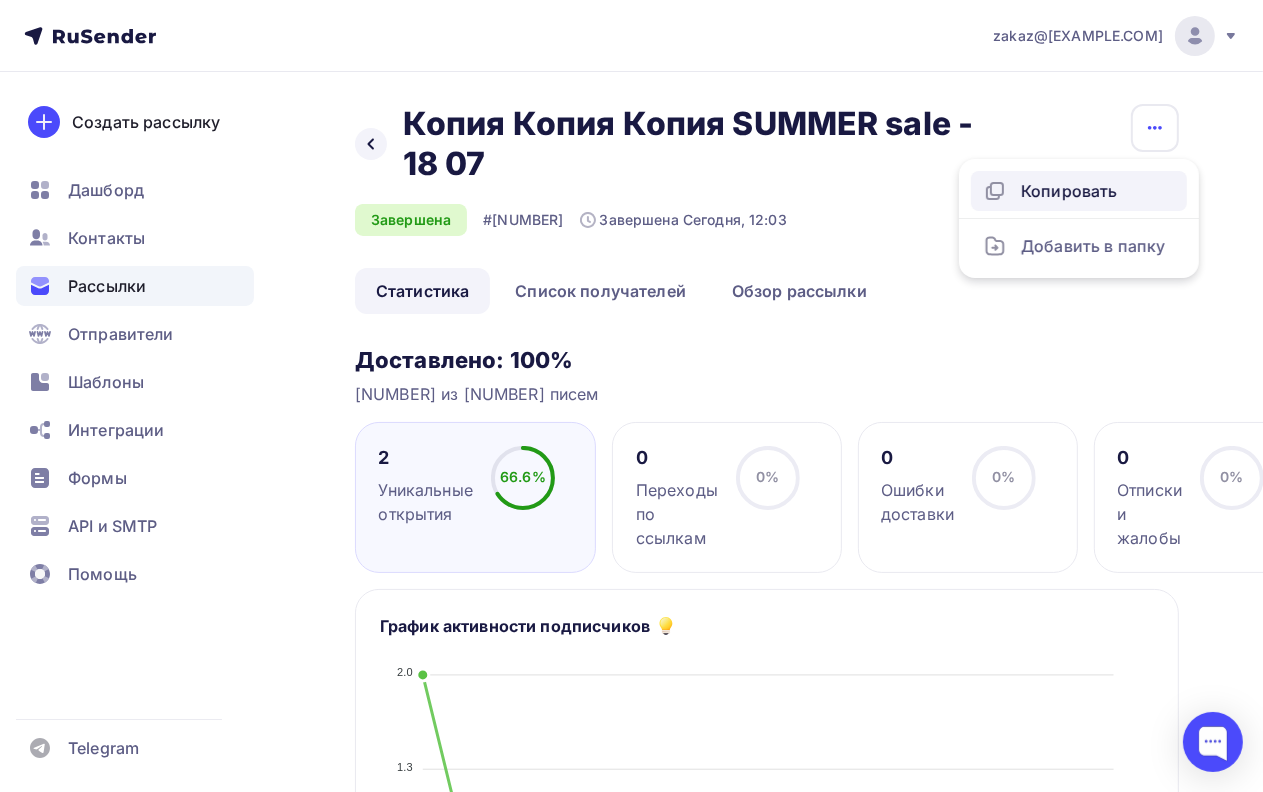 click on "Копировать" at bounding box center [1079, 191] 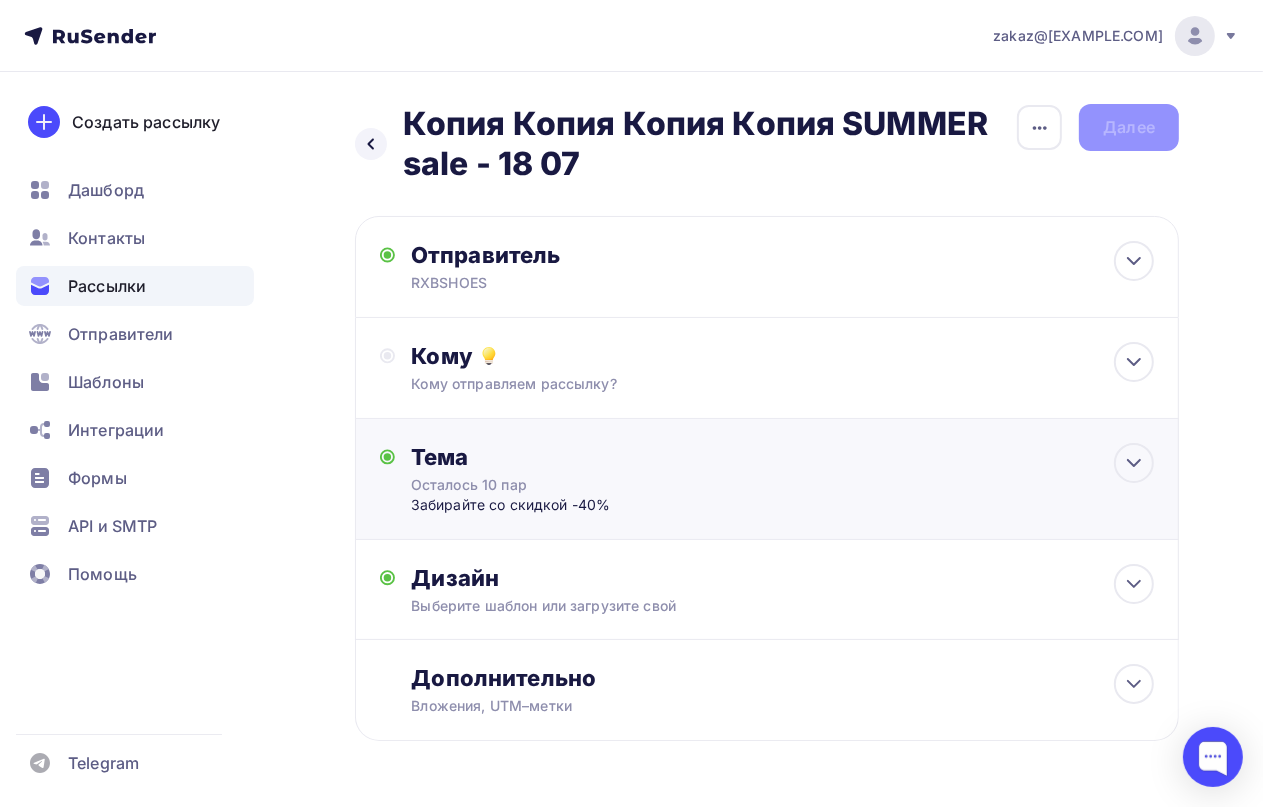 scroll, scrollTop: 62, scrollLeft: 0, axis: vertical 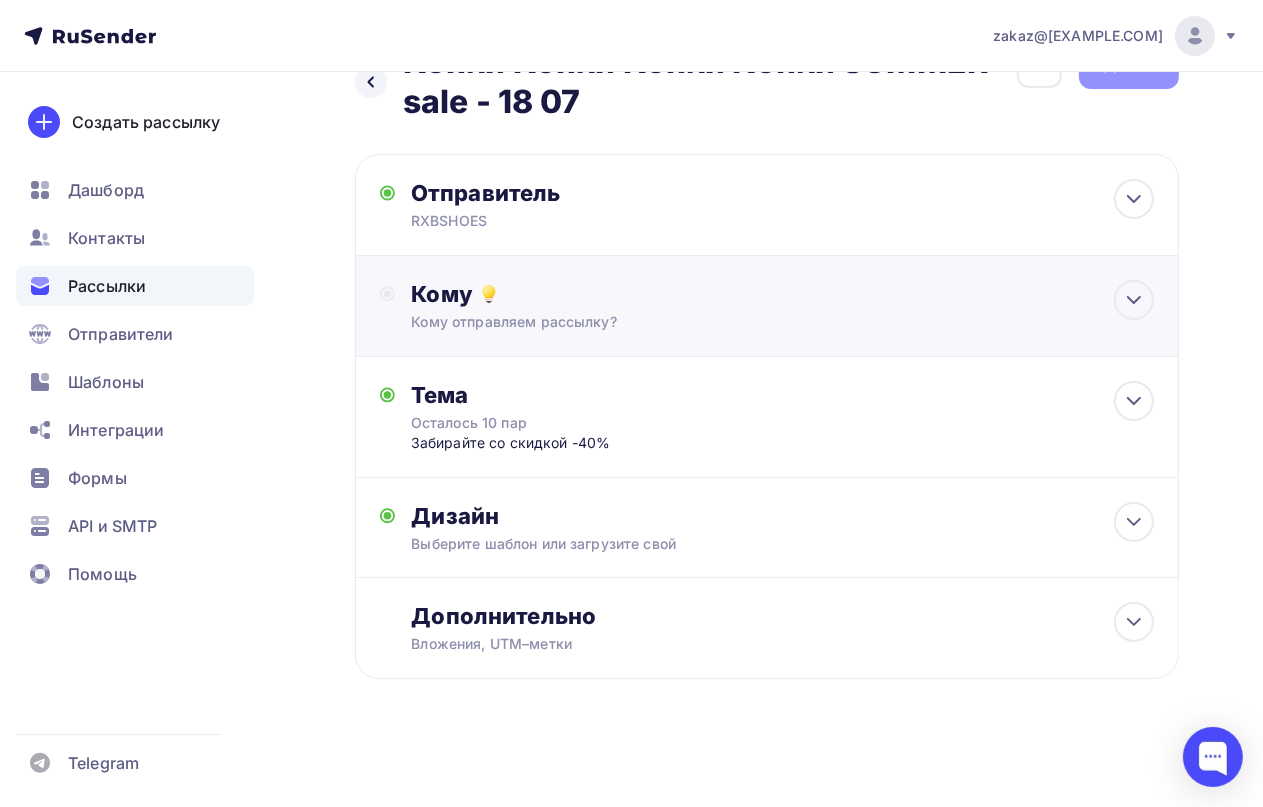 click on "Кому отправляем рассылку?" at bounding box center (745, 322) 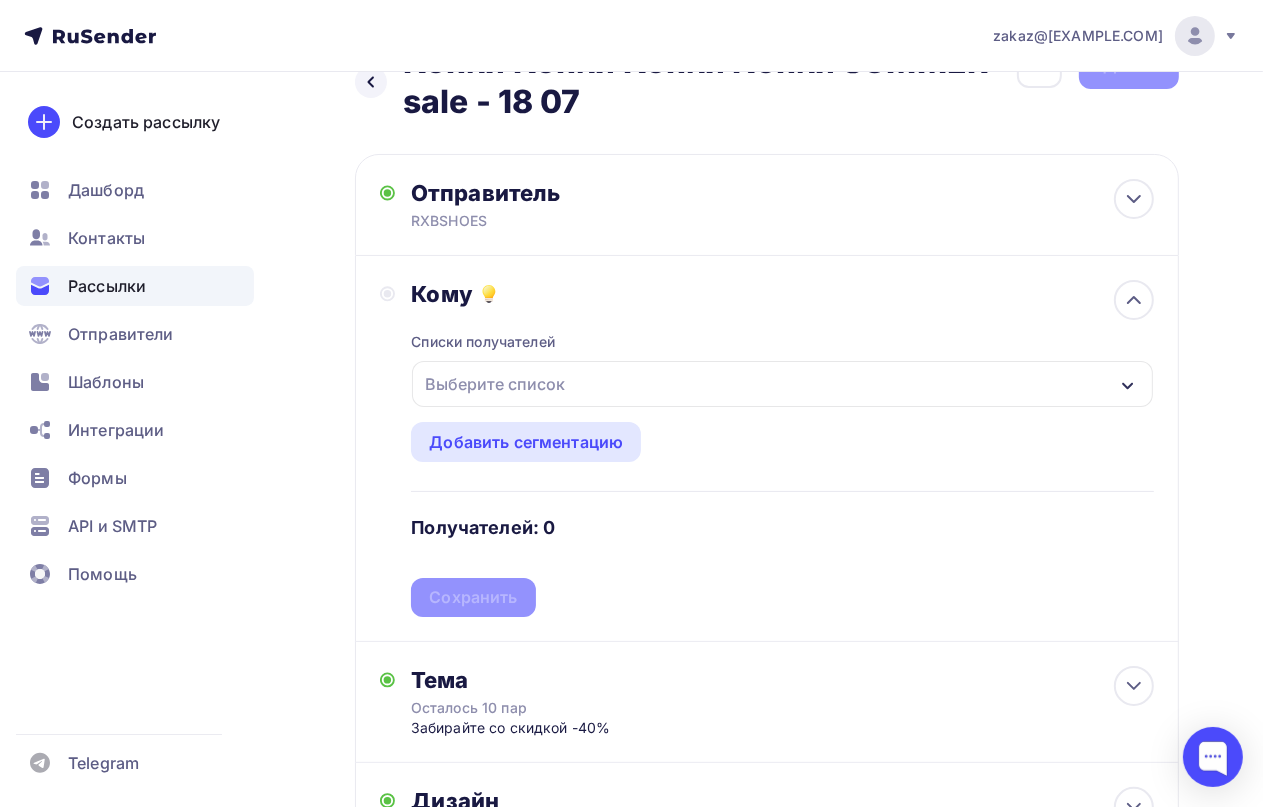 click on "Выберите список" at bounding box center [495, 384] 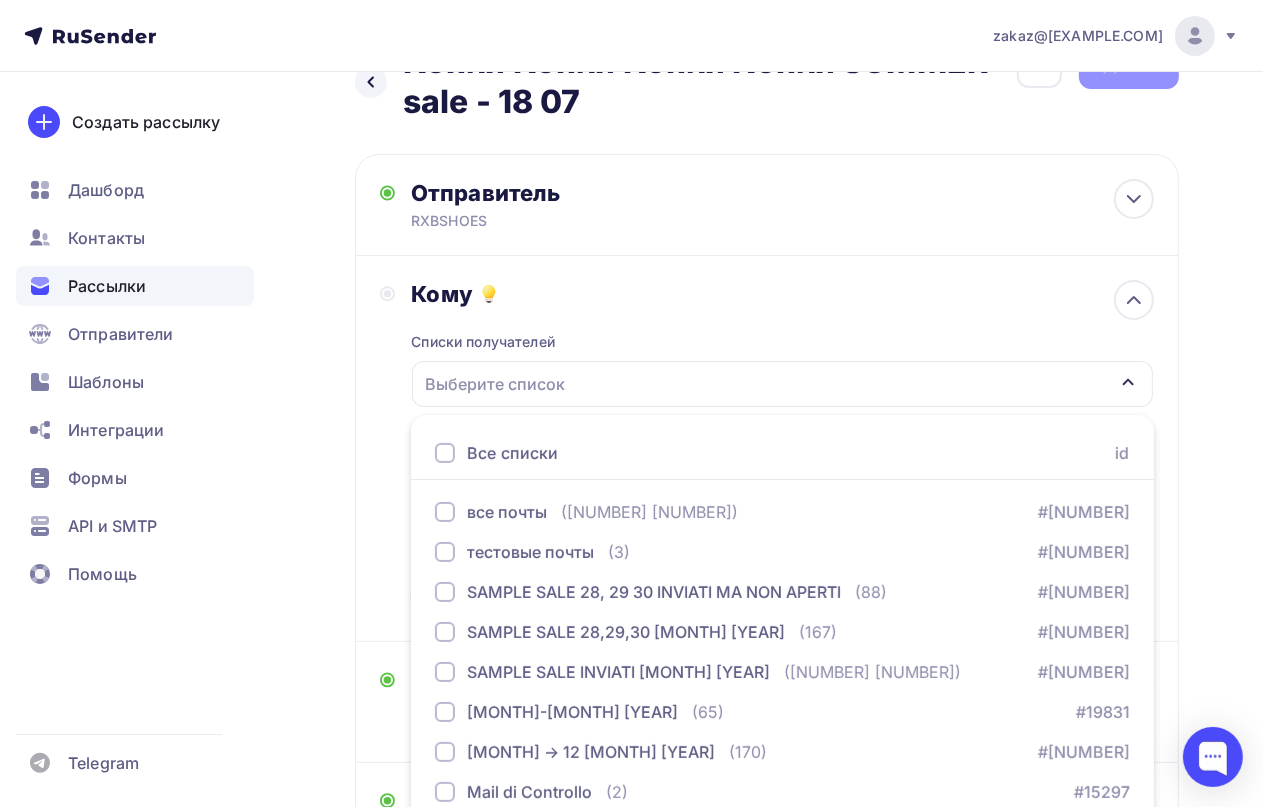 scroll, scrollTop: 187, scrollLeft: 0, axis: vertical 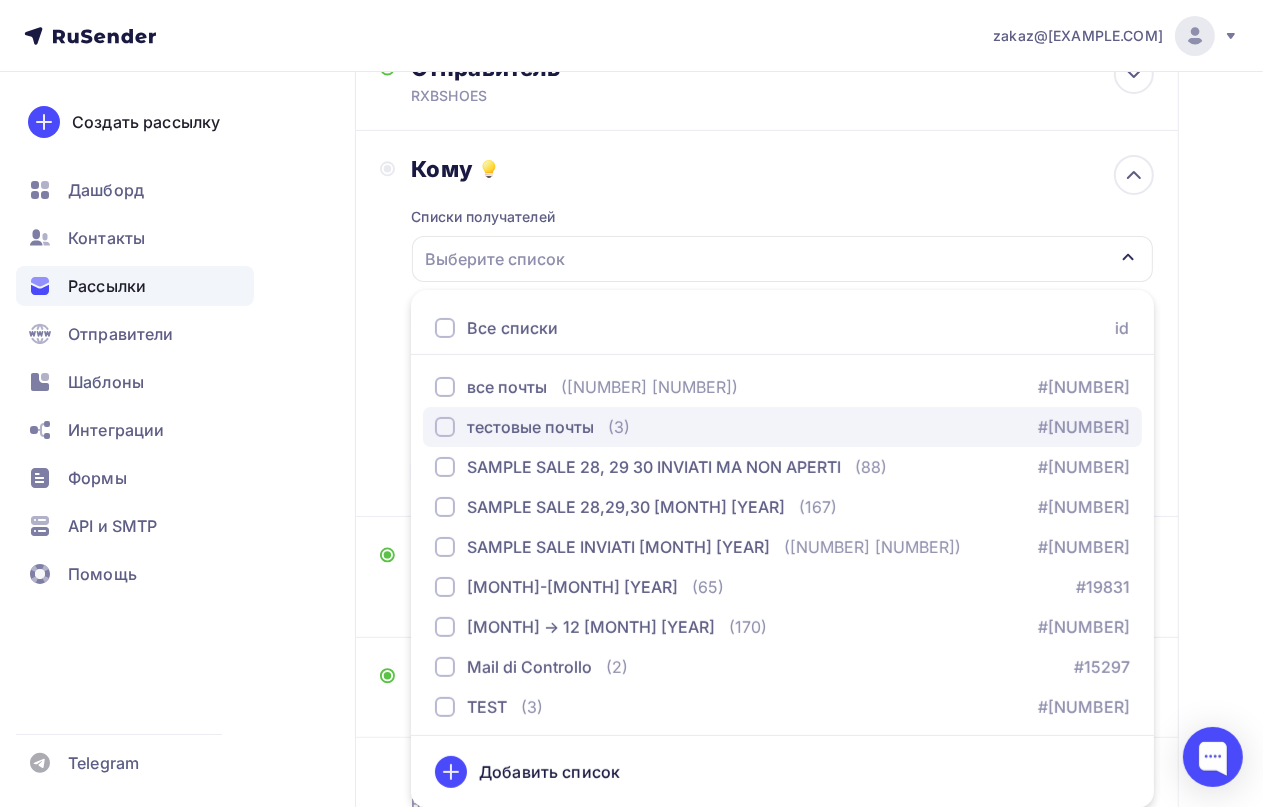 click on "тестовые почты" at bounding box center [530, 427] 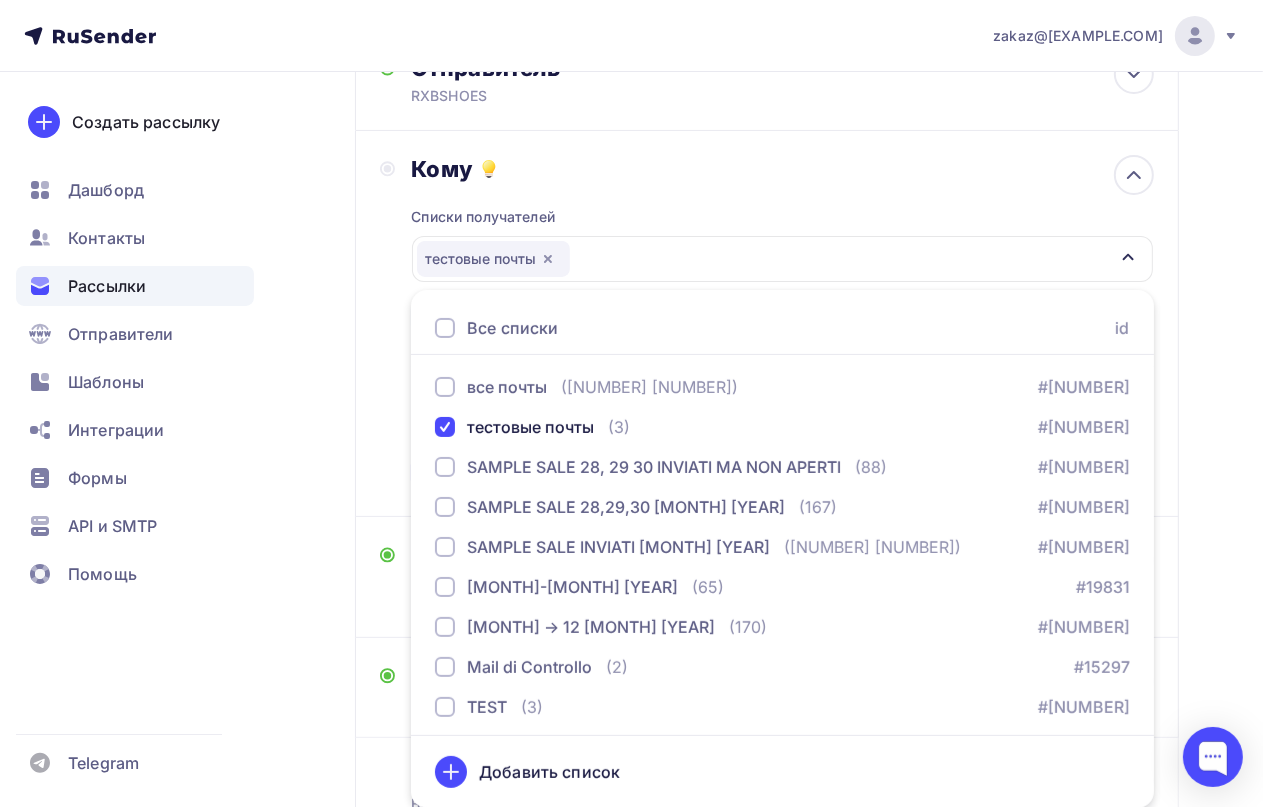 click on "Назад
Копия Копия Копия Копия  SUMMER sale - 18 07
Копия Копия Копия Копия  SUMMER sale - 18 07
Закончить позже
Переименовать рассылку
Удалить
Далее
Отправитель
RXBSHOES
Email  *
zakaz@home-shoes.ru
zakaz@home-shoes.ru               Добавить отправителя
Рекомендуем  добавить почту на домене , чтобы рассылка не попала в «Спам»
Имя                 Сохранить
12:45
Кому" at bounding box center [631, 426] 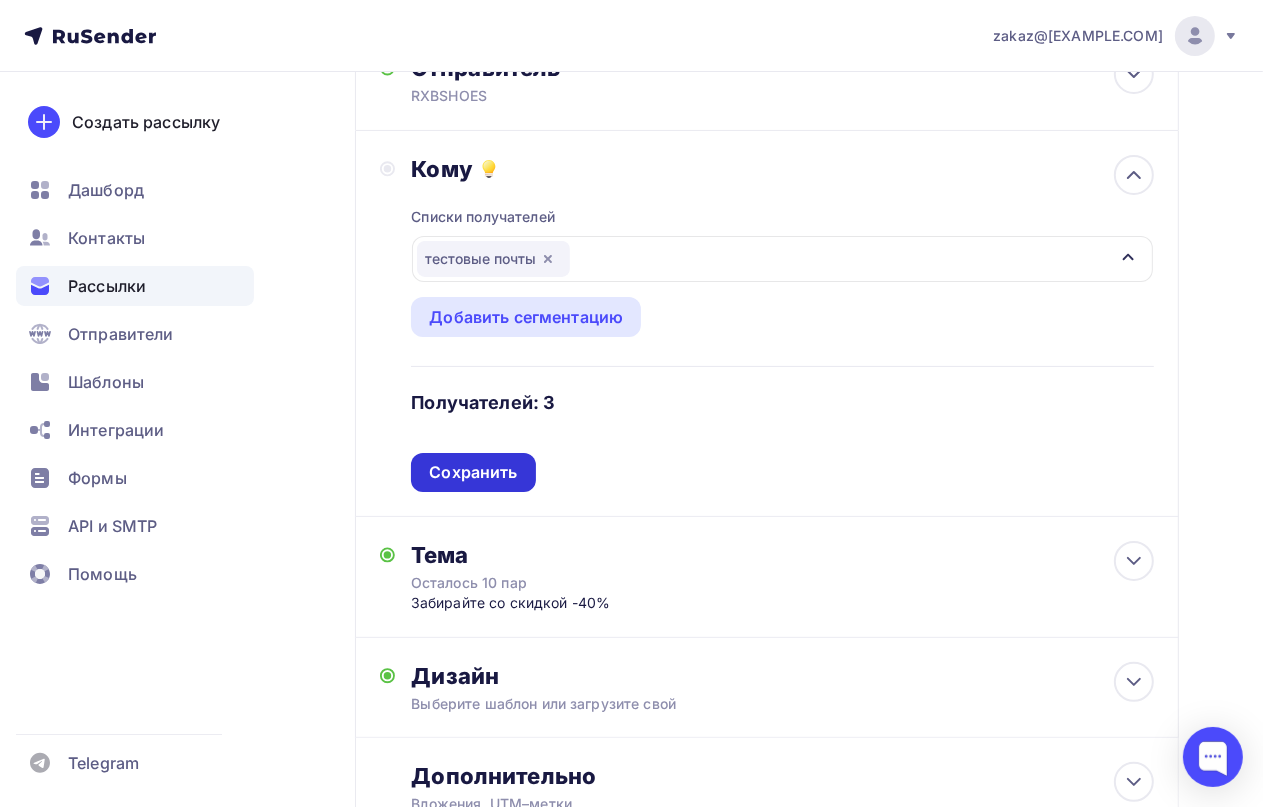 click on "Сохранить" at bounding box center [473, 472] 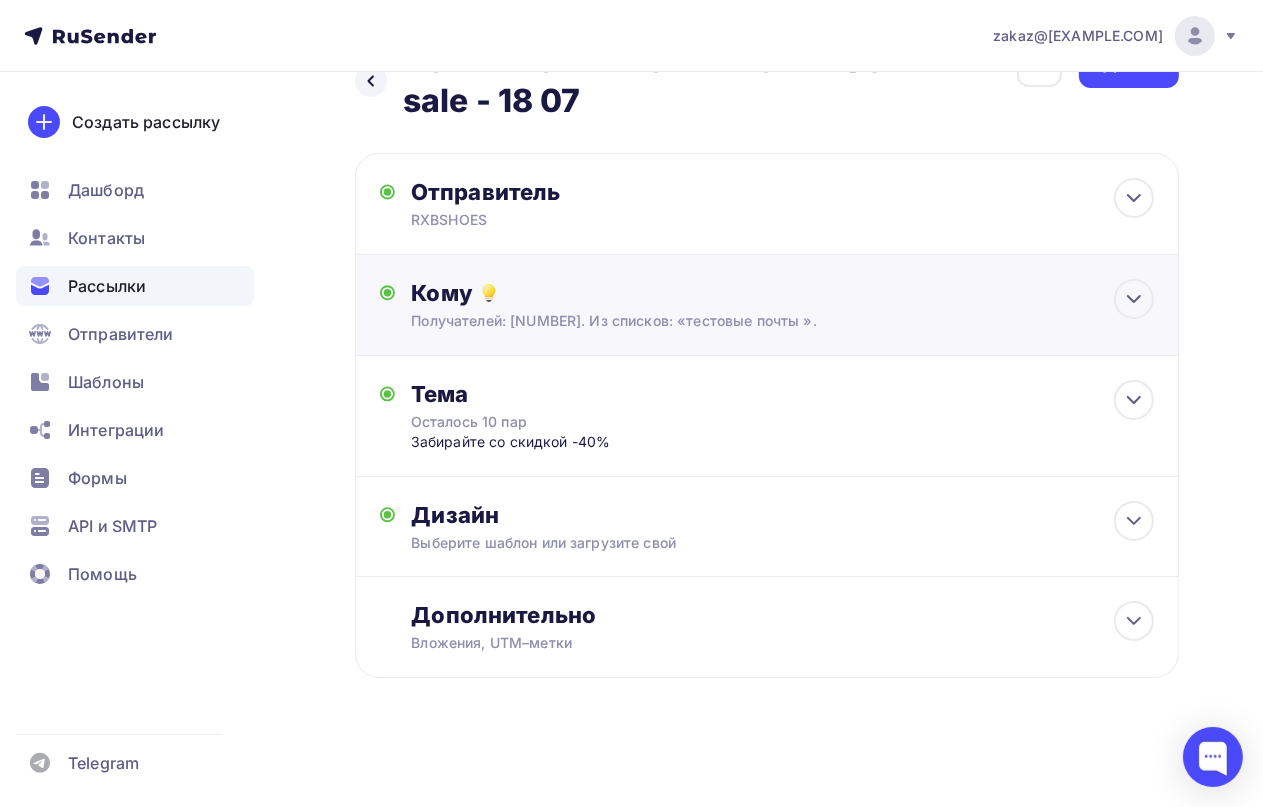 scroll, scrollTop: 62, scrollLeft: 0, axis: vertical 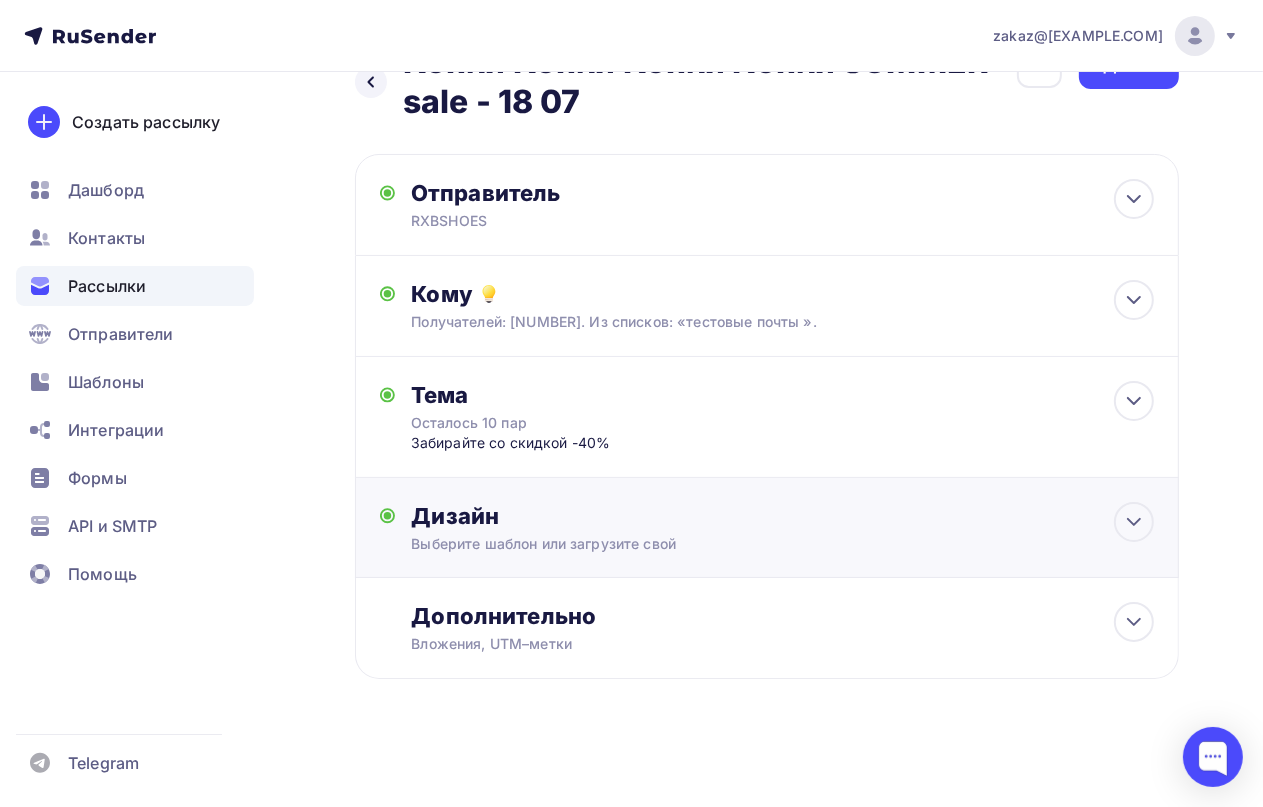 click on "Выберите шаблон или загрузите свой" at bounding box center [745, 544] 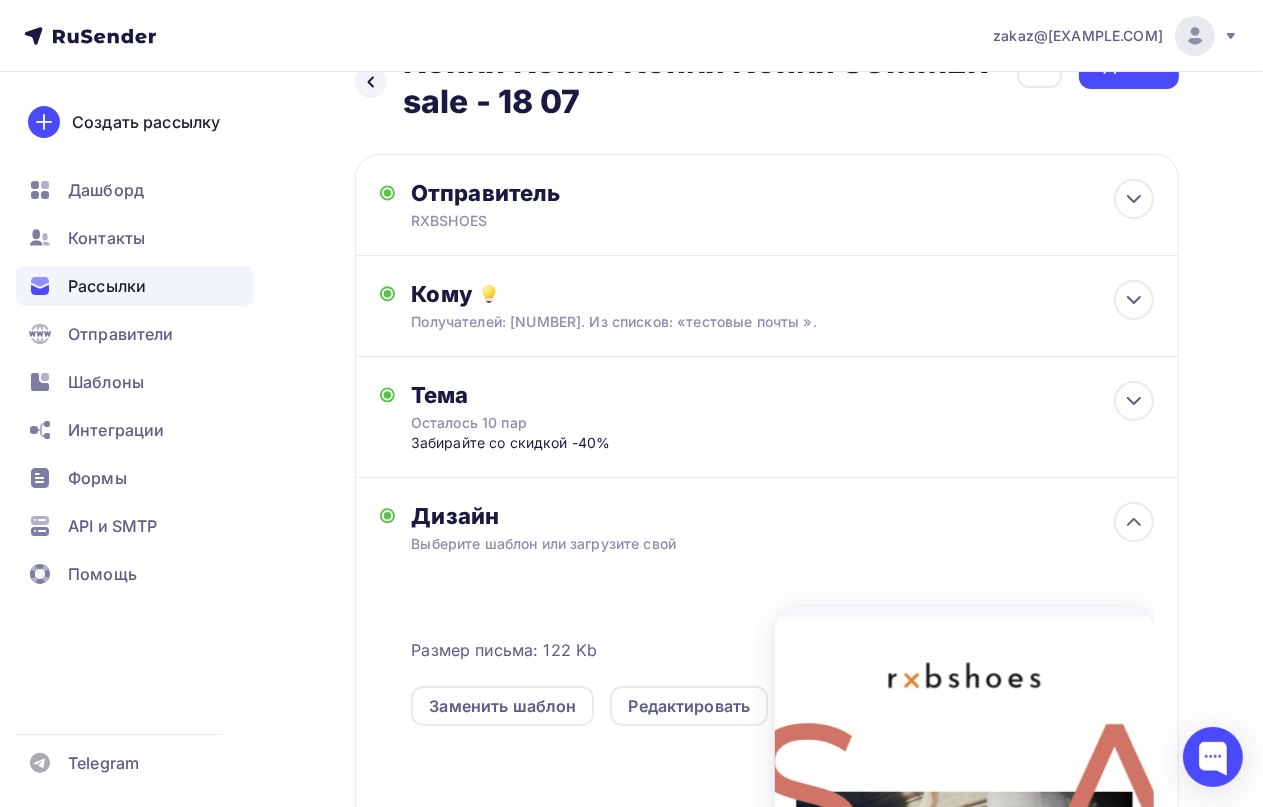 scroll, scrollTop: 187, scrollLeft: 0, axis: vertical 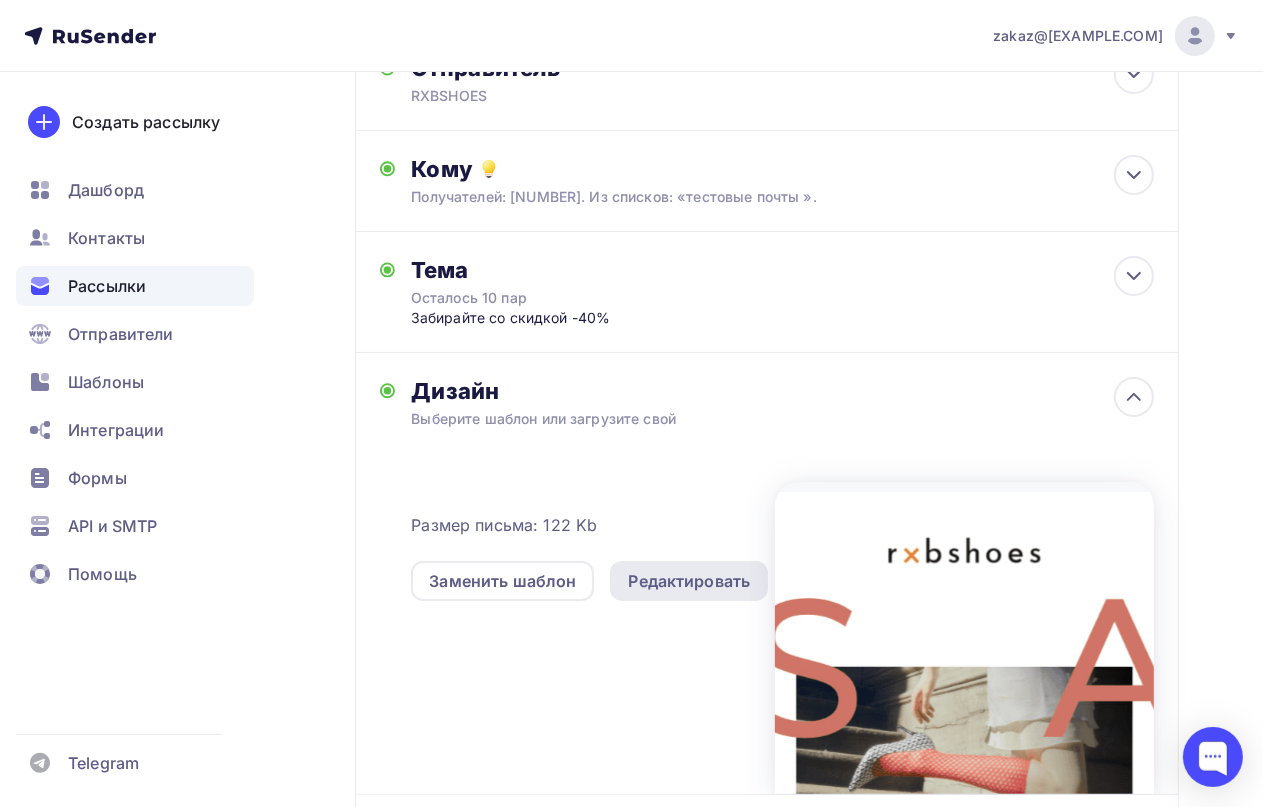 click on "Редактировать" at bounding box center (689, 581) 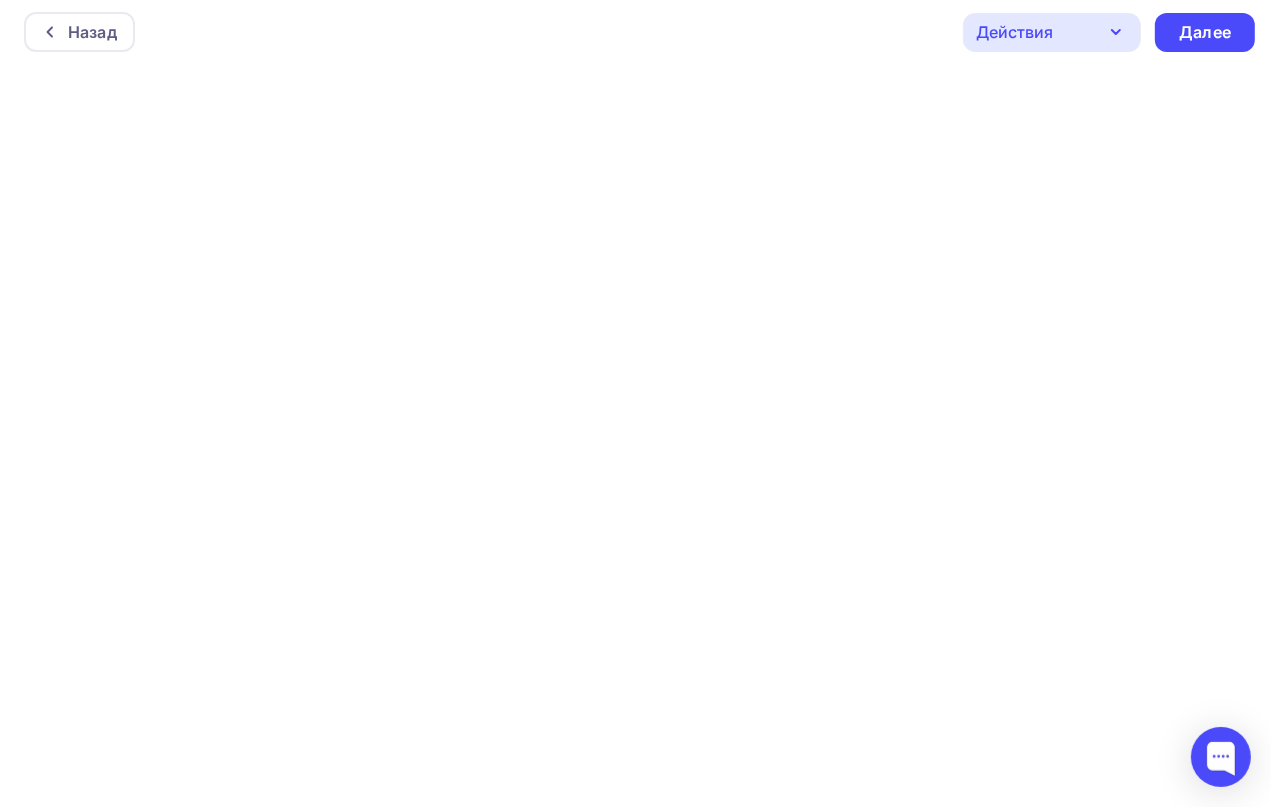 scroll, scrollTop: 0, scrollLeft: 0, axis: both 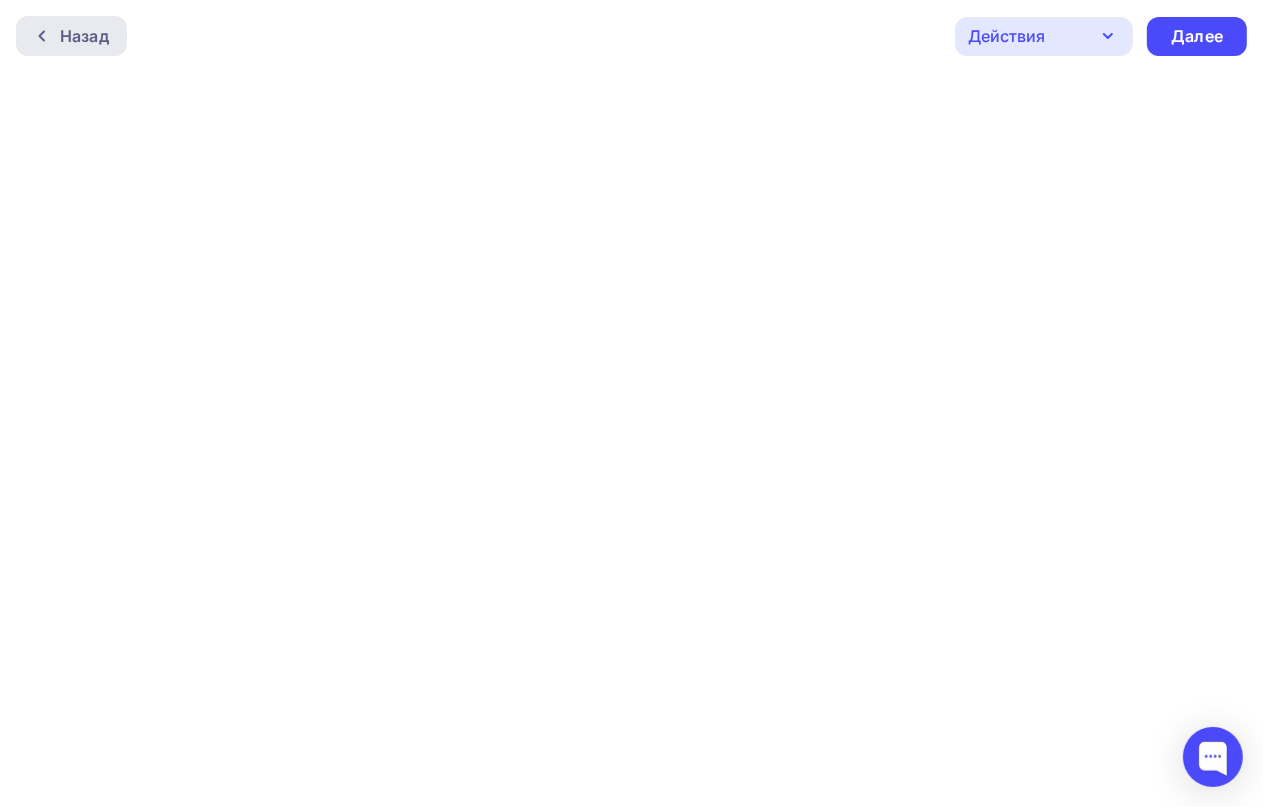 click at bounding box center (47, 36) 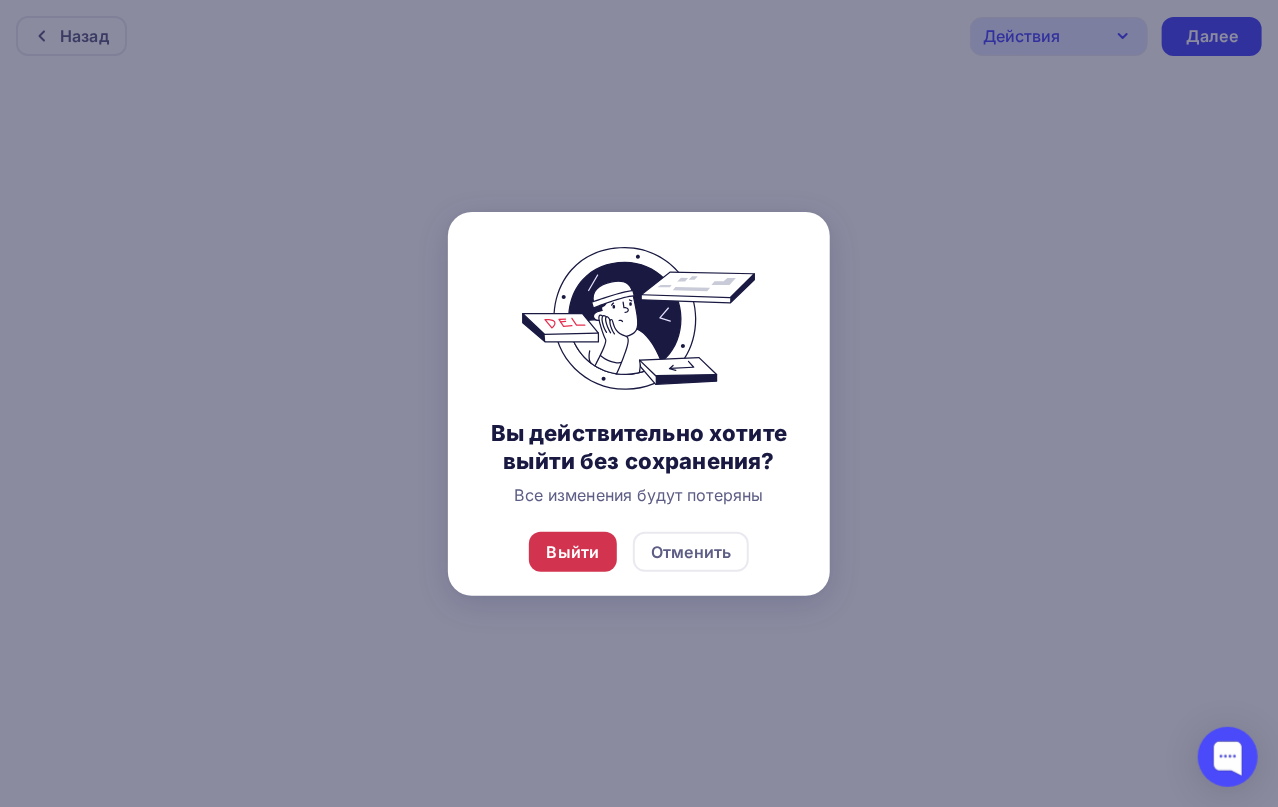click on "Выйти" at bounding box center [573, 552] 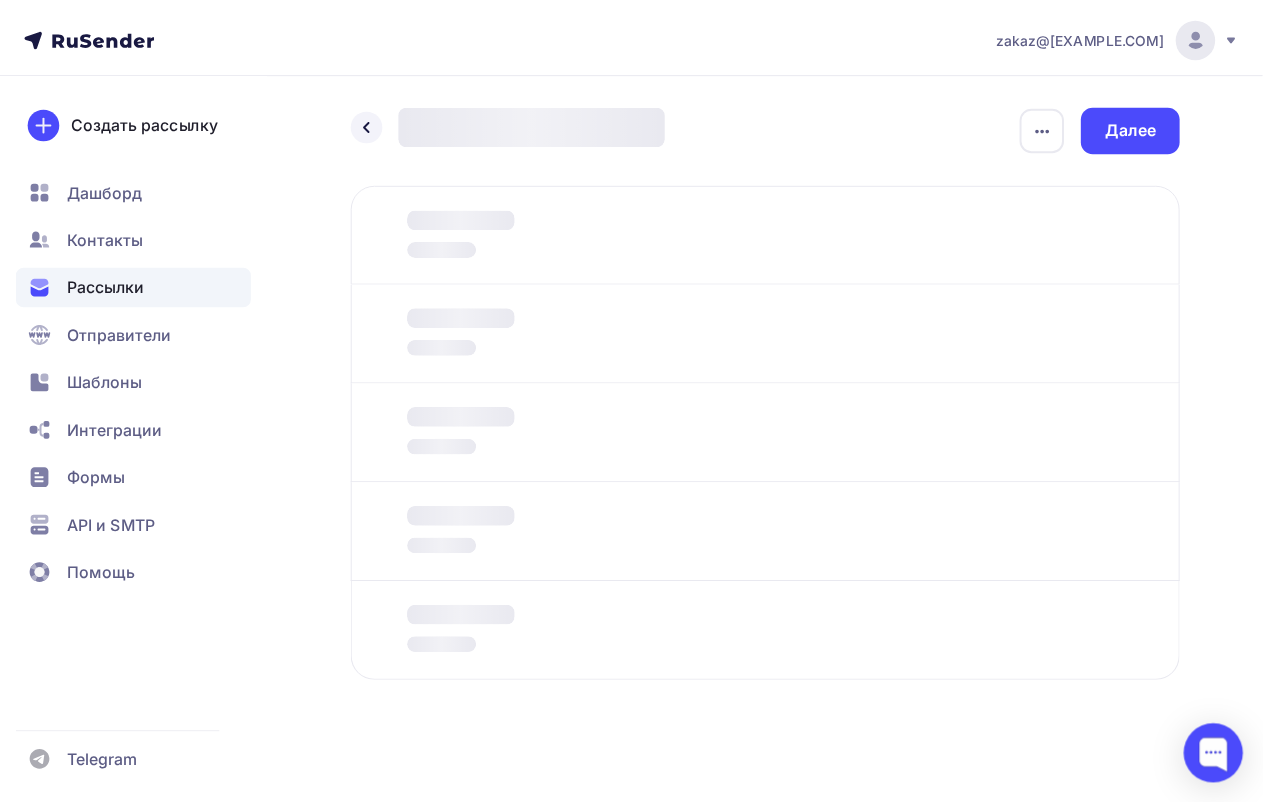 scroll, scrollTop: 4, scrollLeft: 0, axis: vertical 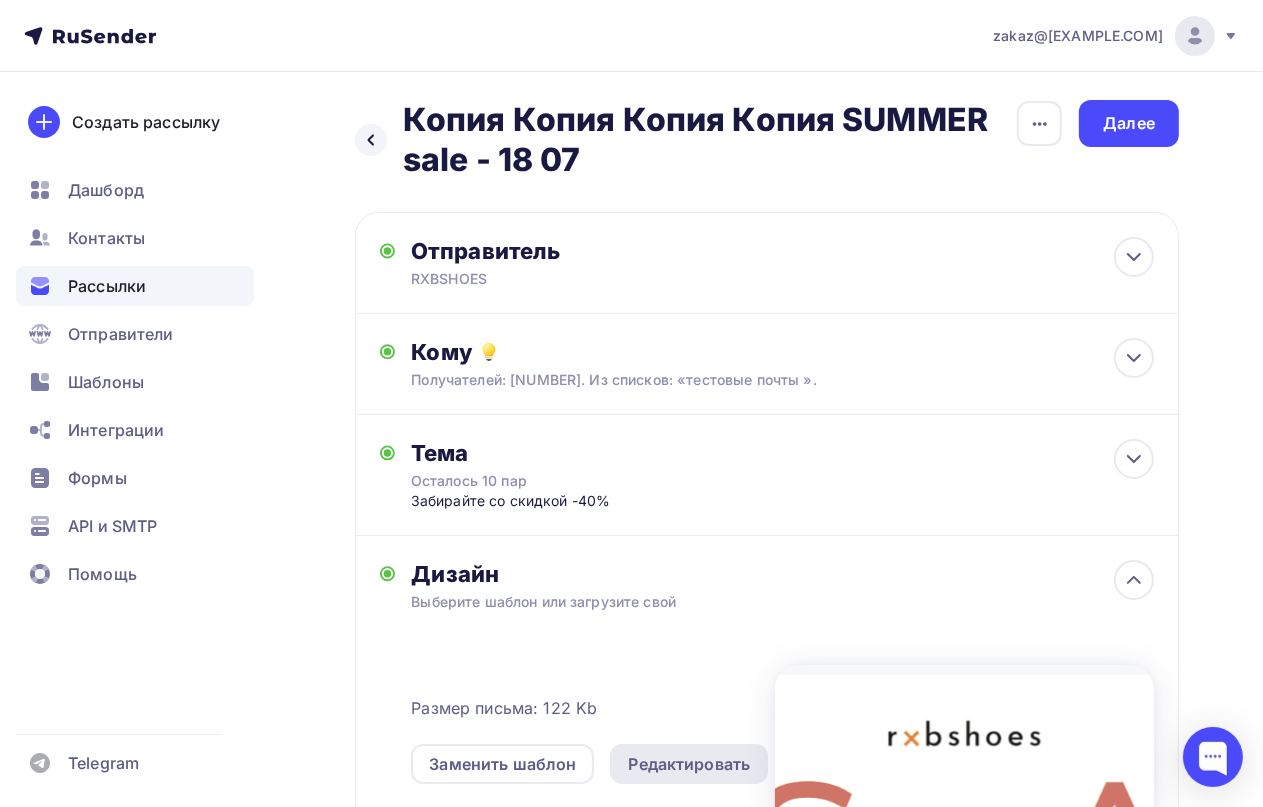 click on "Редактировать" at bounding box center [689, 764] 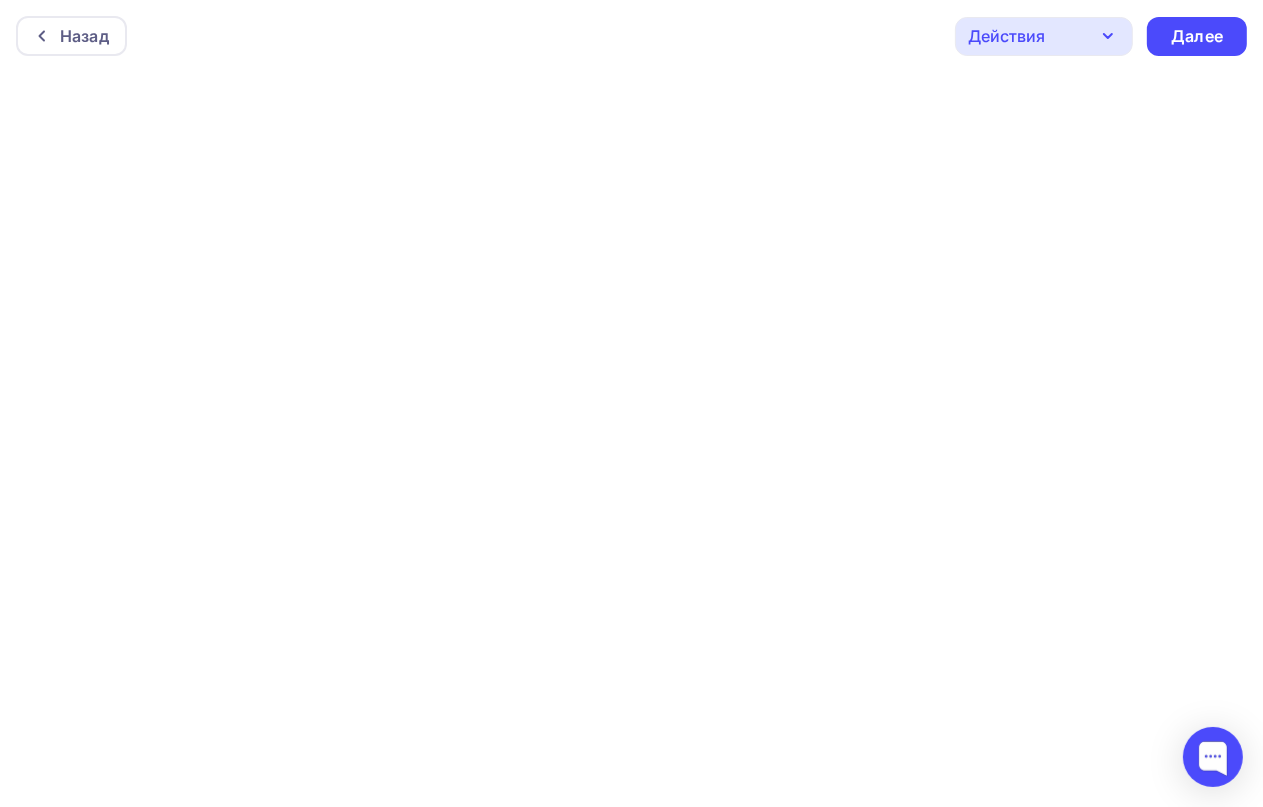 scroll, scrollTop: 2, scrollLeft: 0, axis: vertical 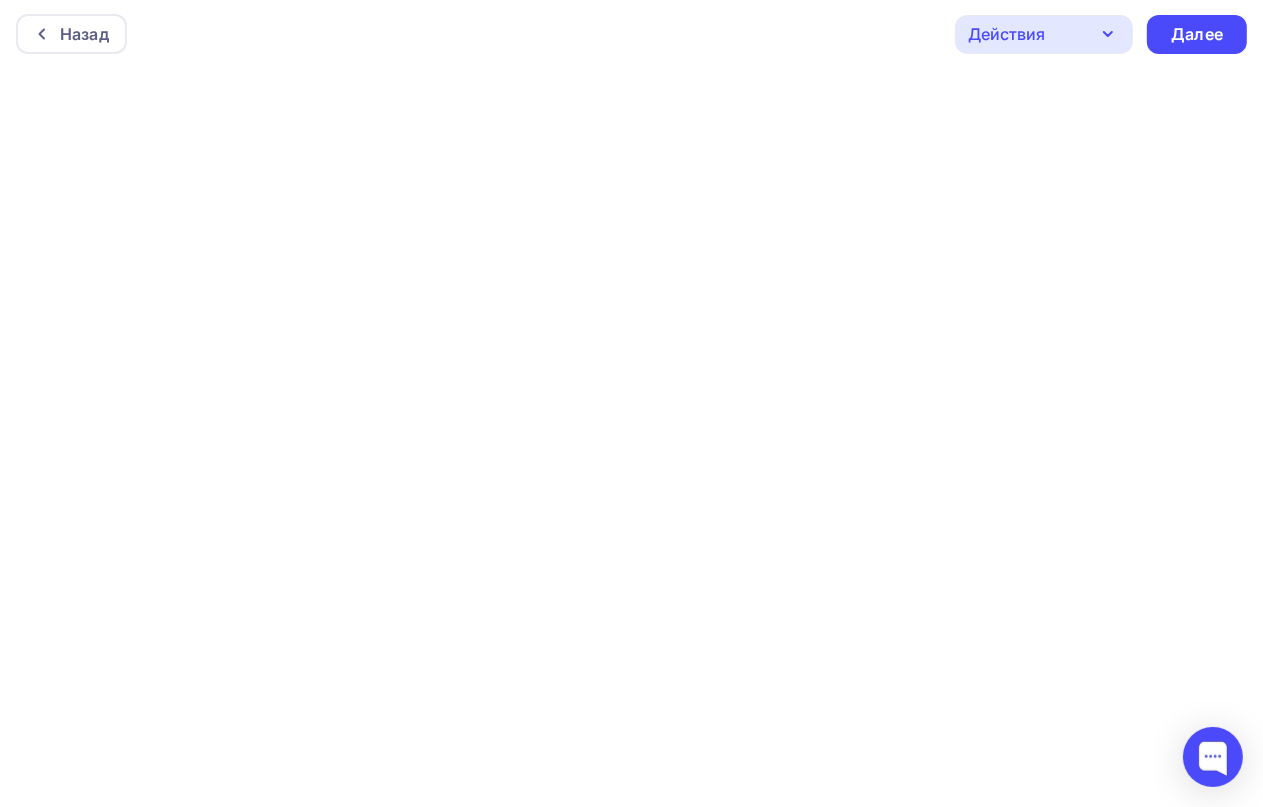 click on "Действия" at bounding box center (1006, 34) 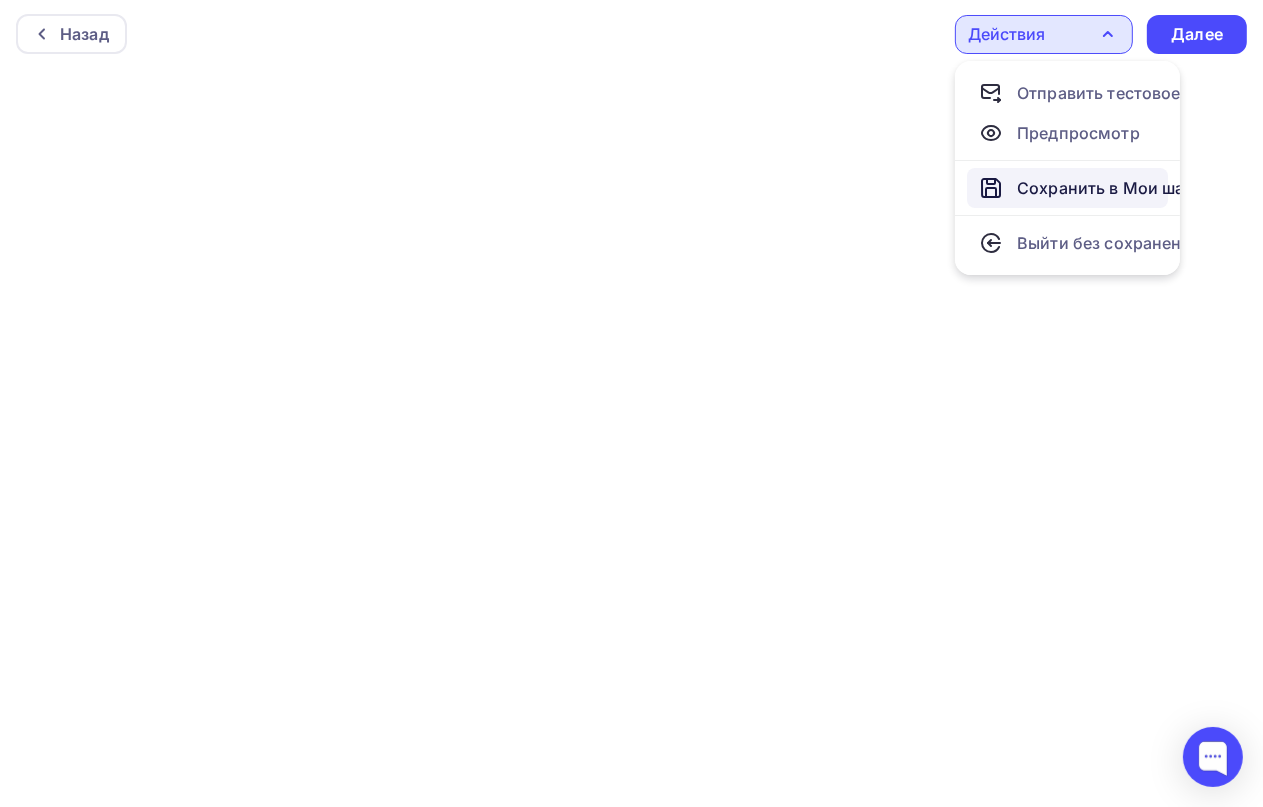 click on "Сохранить в Мои шаблоны" at bounding box center (1126, 188) 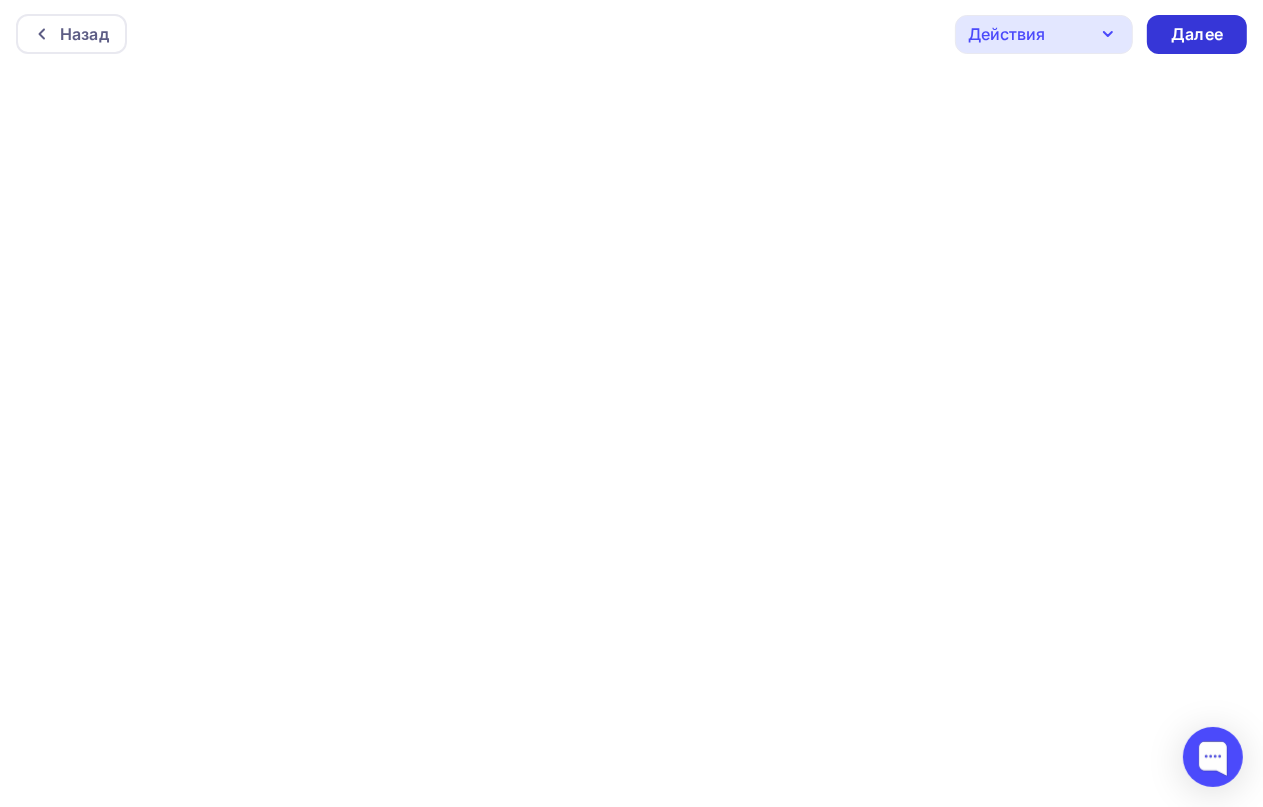 click on "Далее" at bounding box center (1197, 34) 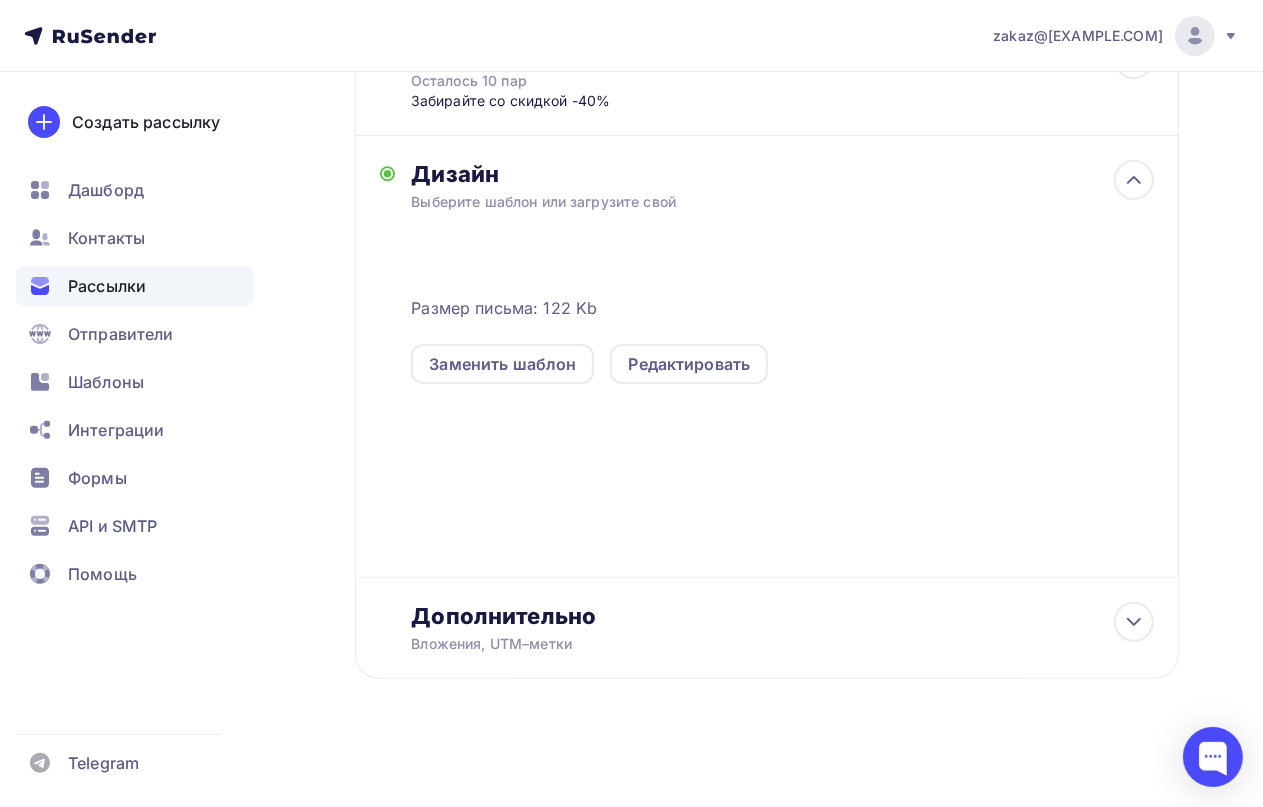 scroll, scrollTop: 0, scrollLeft: 0, axis: both 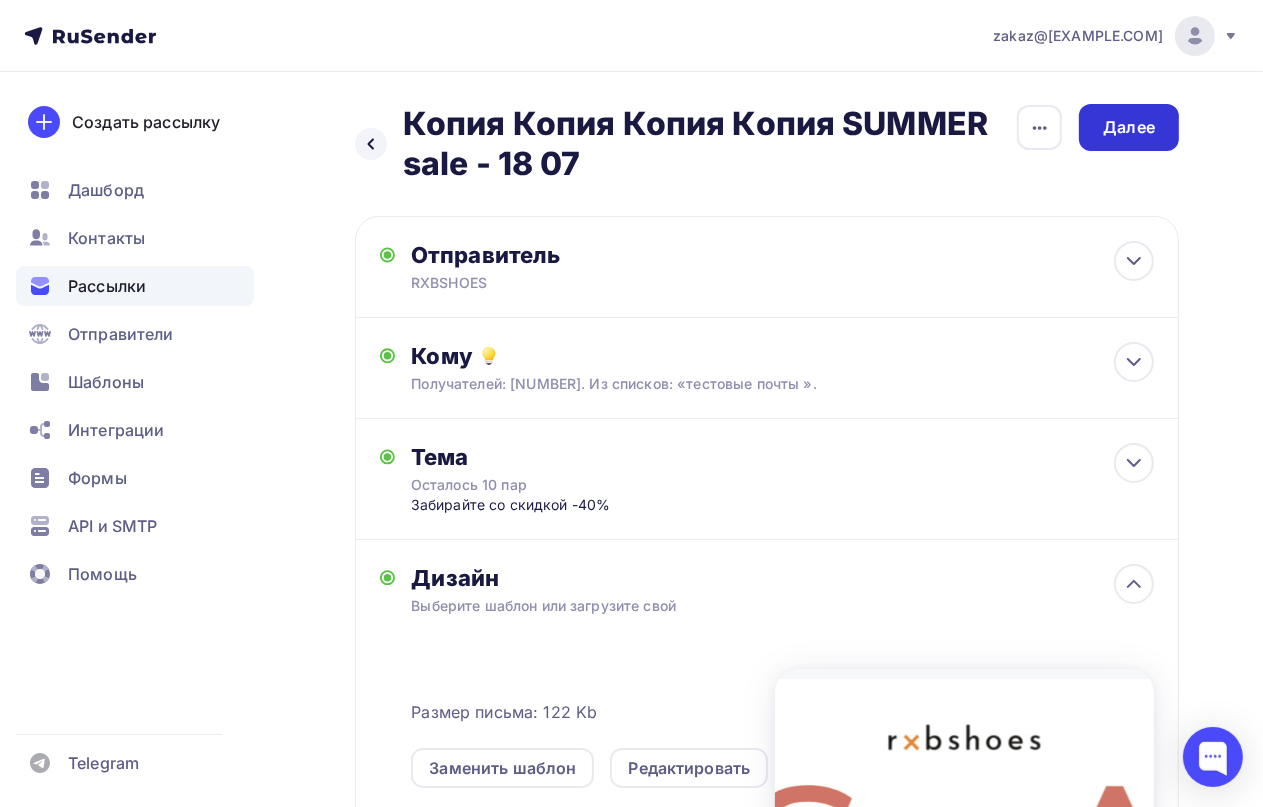 click on "Далее" at bounding box center (1129, 127) 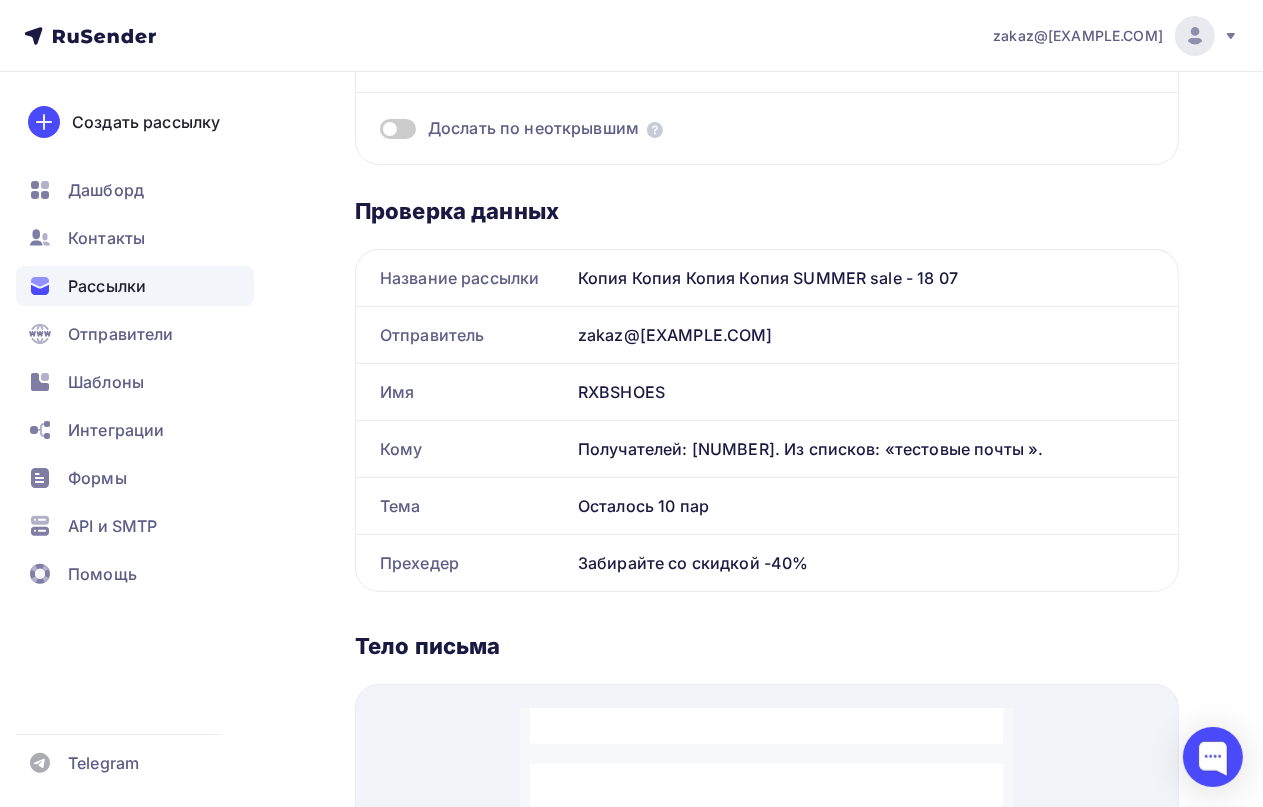 scroll, scrollTop: 0, scrollLeft: 0, axis: both 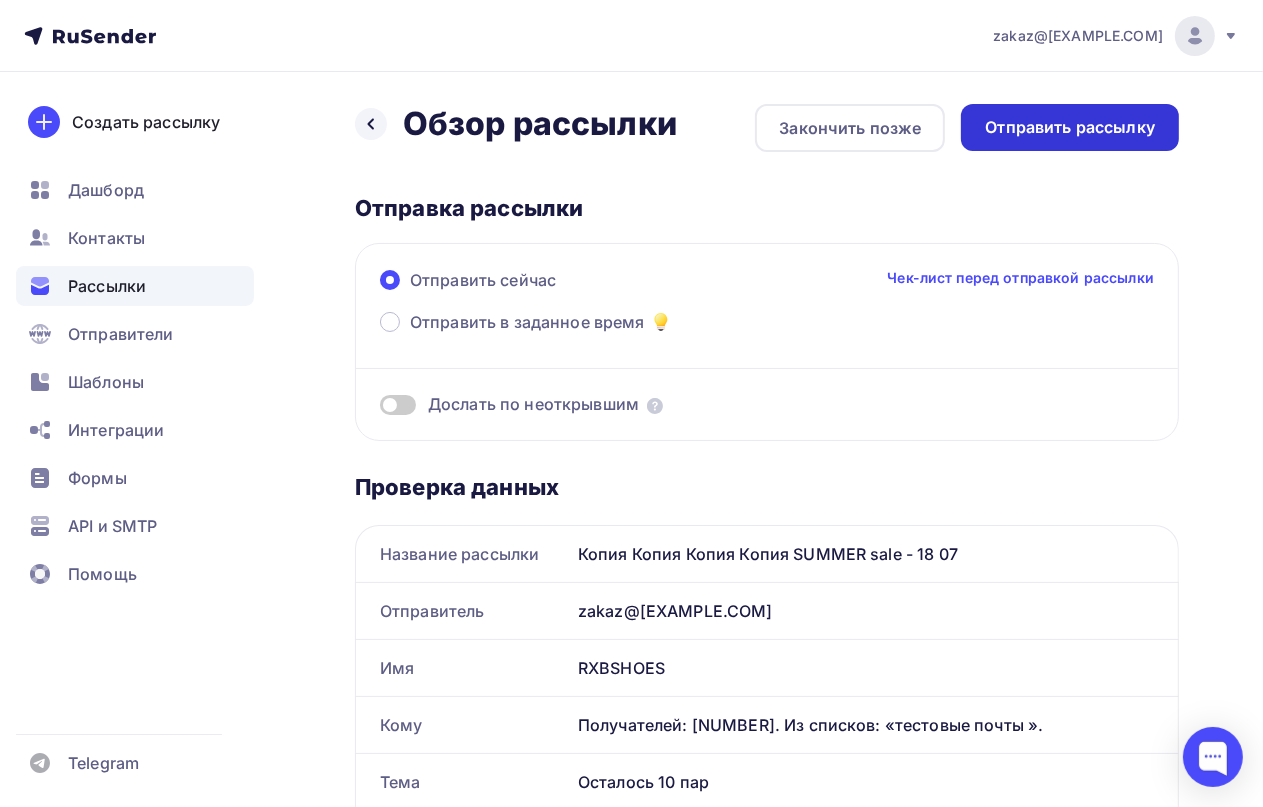 click on "Отправить рассылку" at bounding box center (1070, 127) 